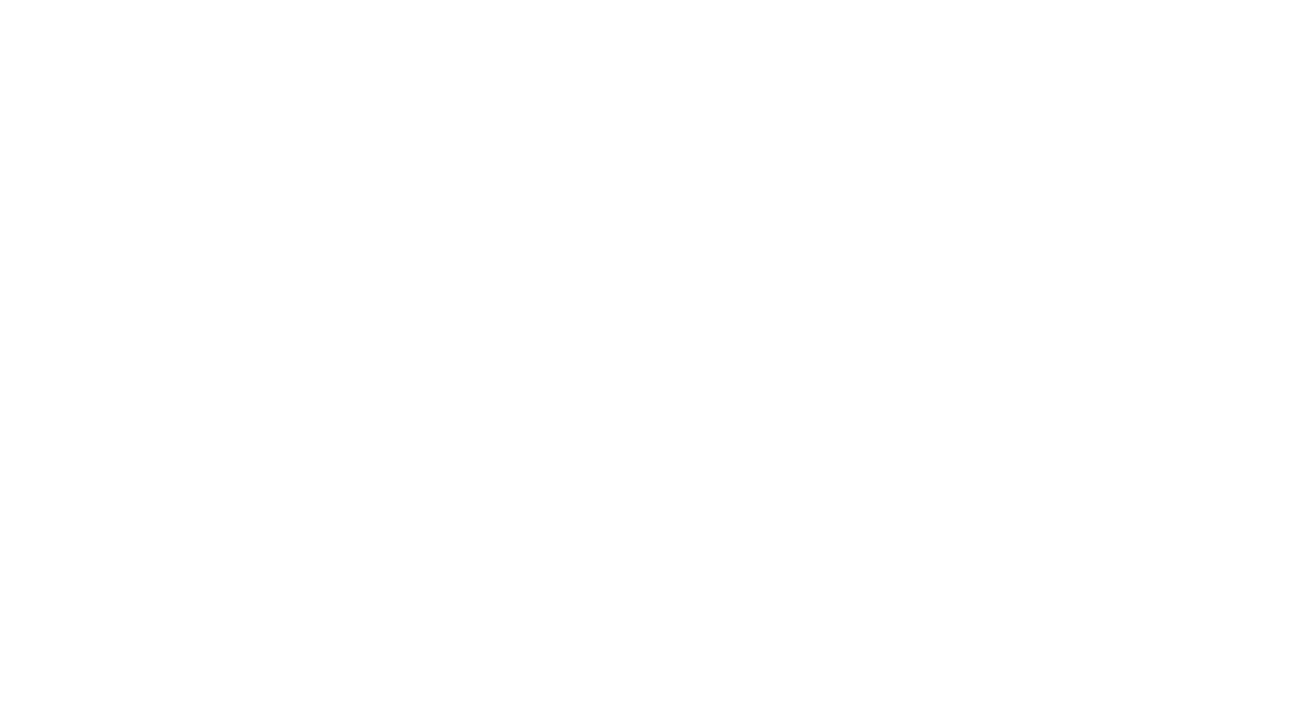 scroll, scrollTop: 0, scrollLeft: 0, axis: both 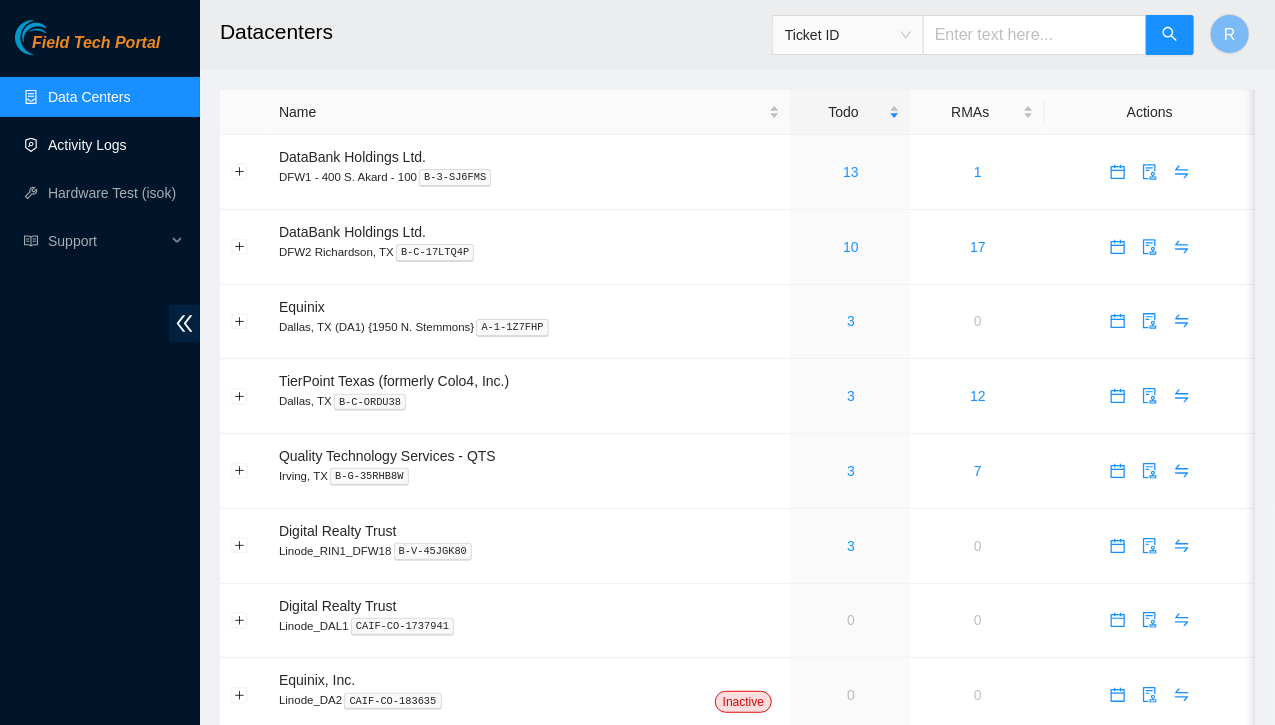 drag, startPoint x: 105, startPoint y: 149, endPoint x: 94, endPoint y: 144, distance: 12.083046 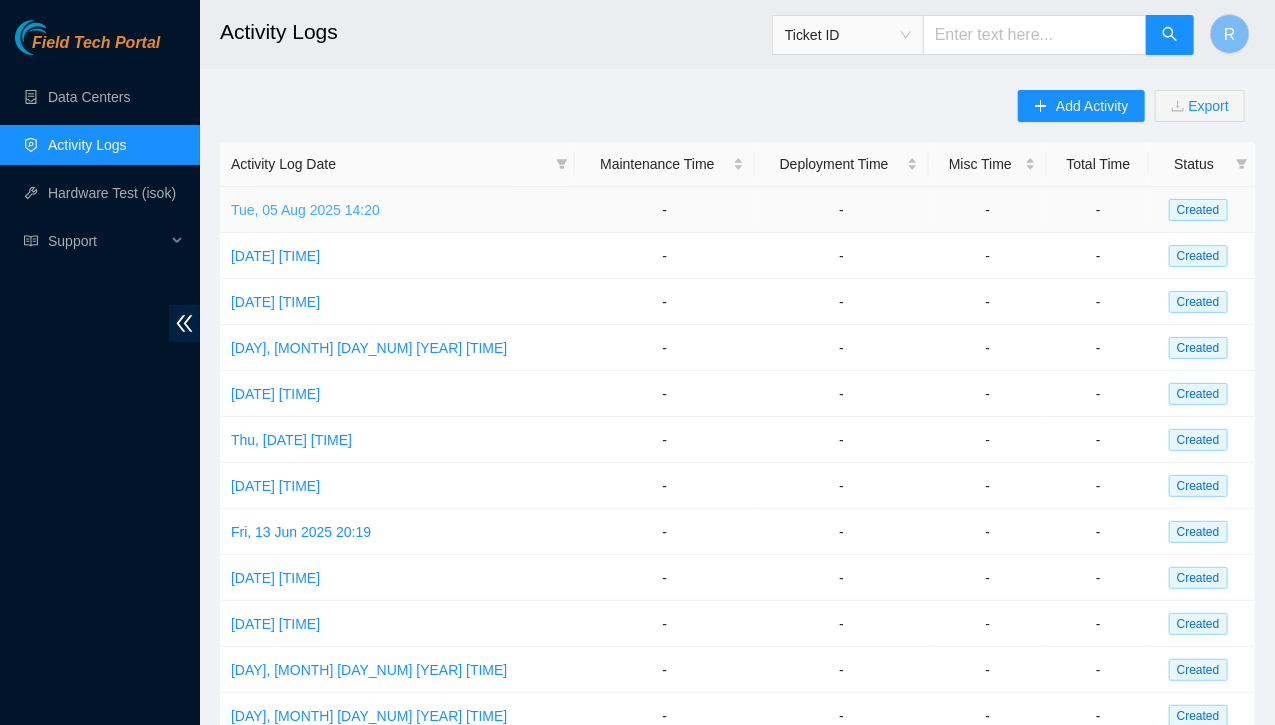 click on "Tue, 05 Aug 2025 14:20" at bounding box center [305, 210] 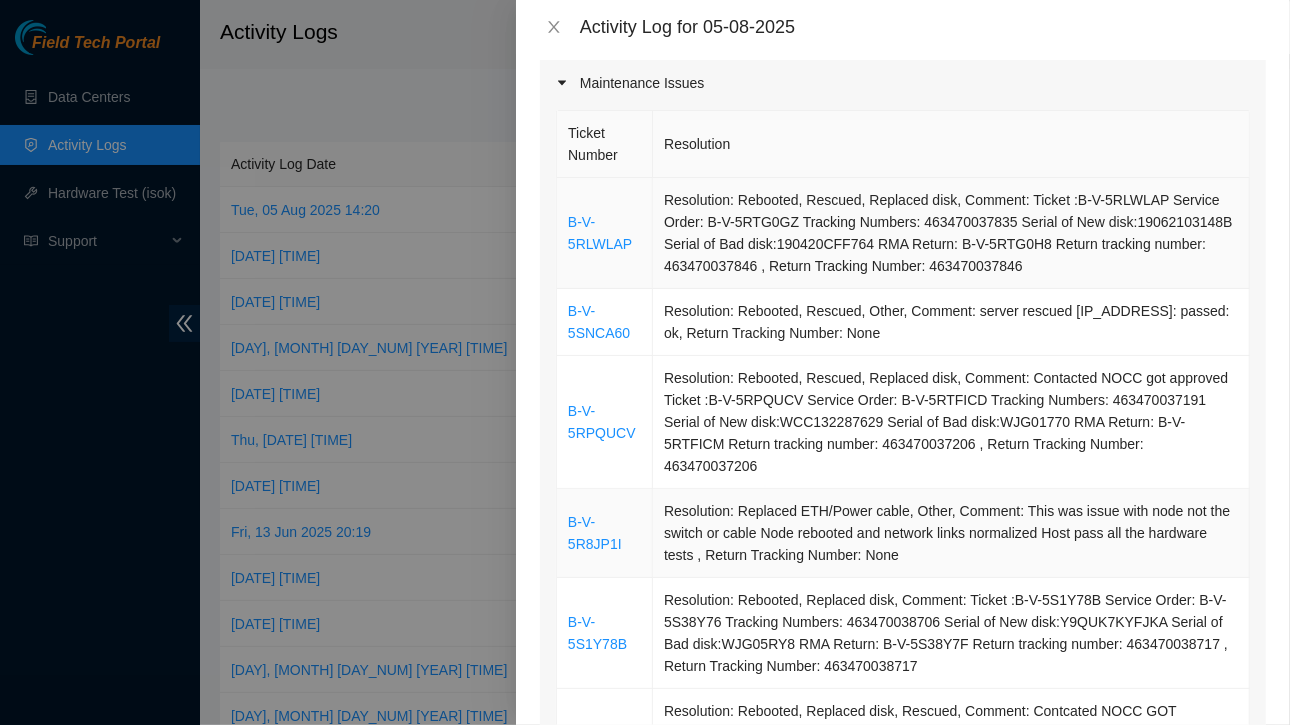 scroll, scrollTop: 164, scrollLeft: 0, axis: vertical 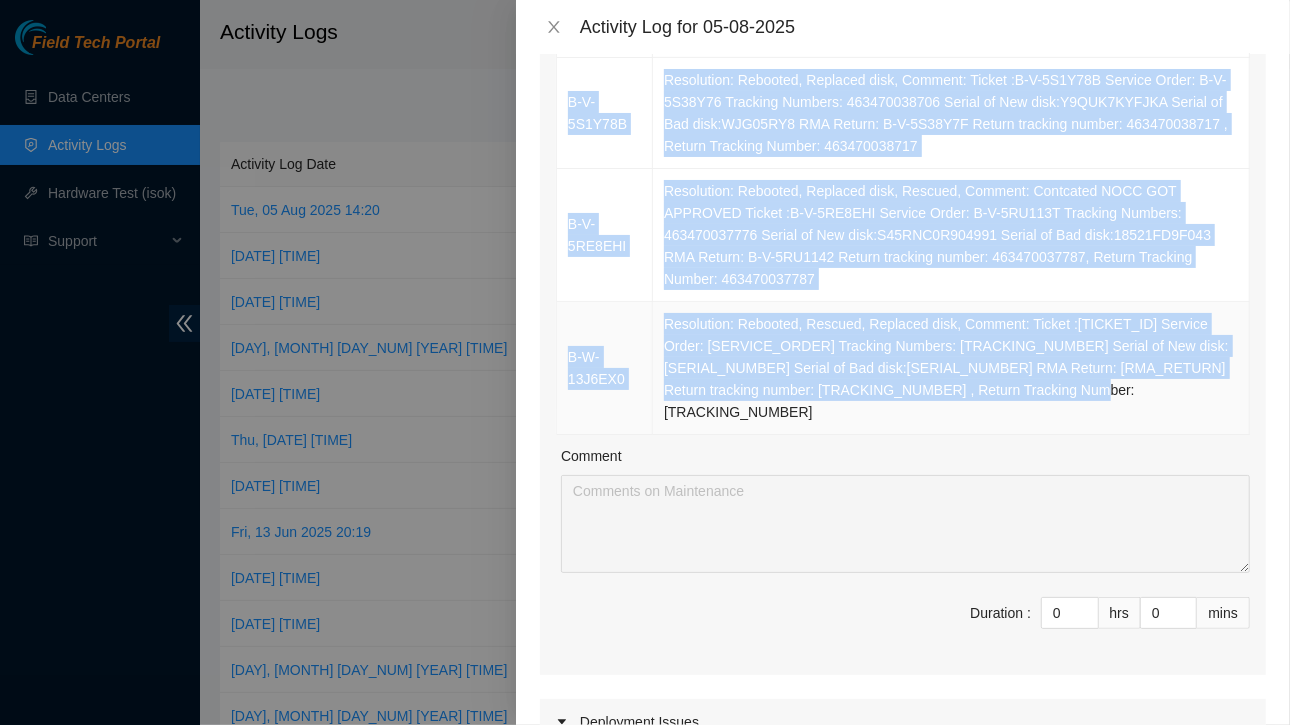 drag, startPoint x: 564, startPoint y: 189, endPoint x: 1016, endPoint y: 331, distance: 473.78055 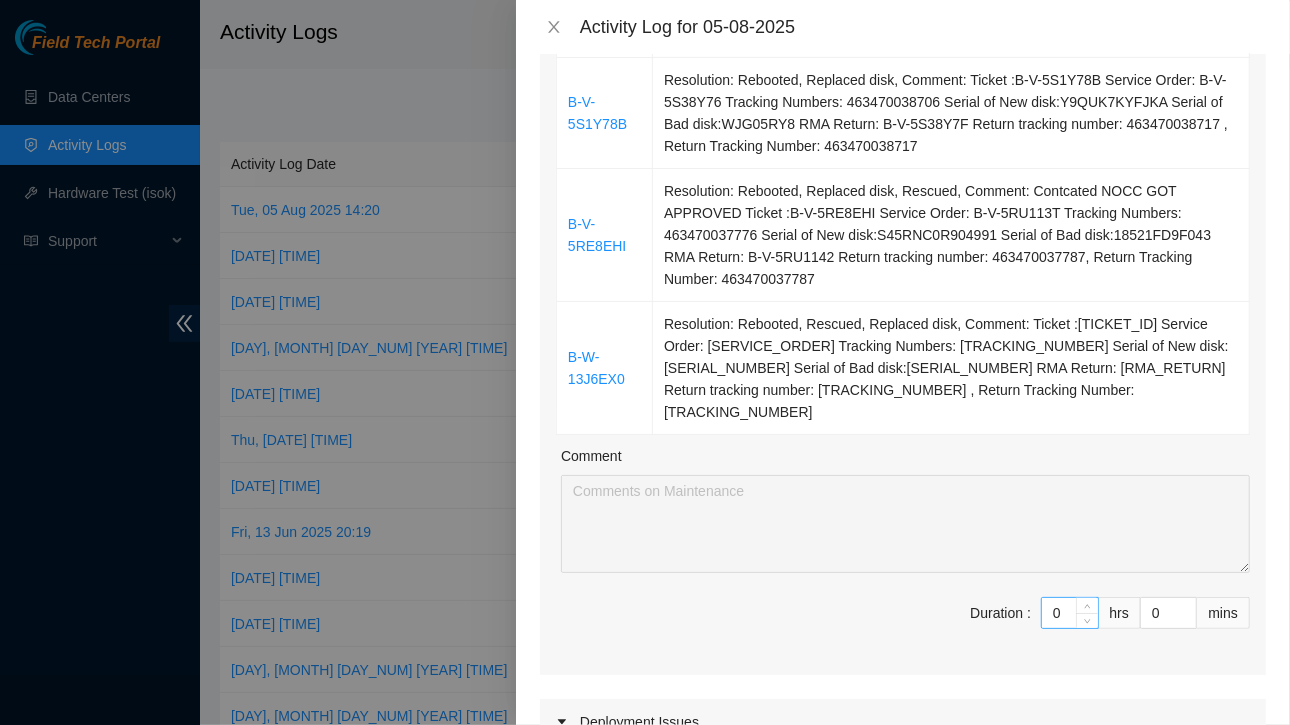 click on "0" at bounding box center [1070, 613] 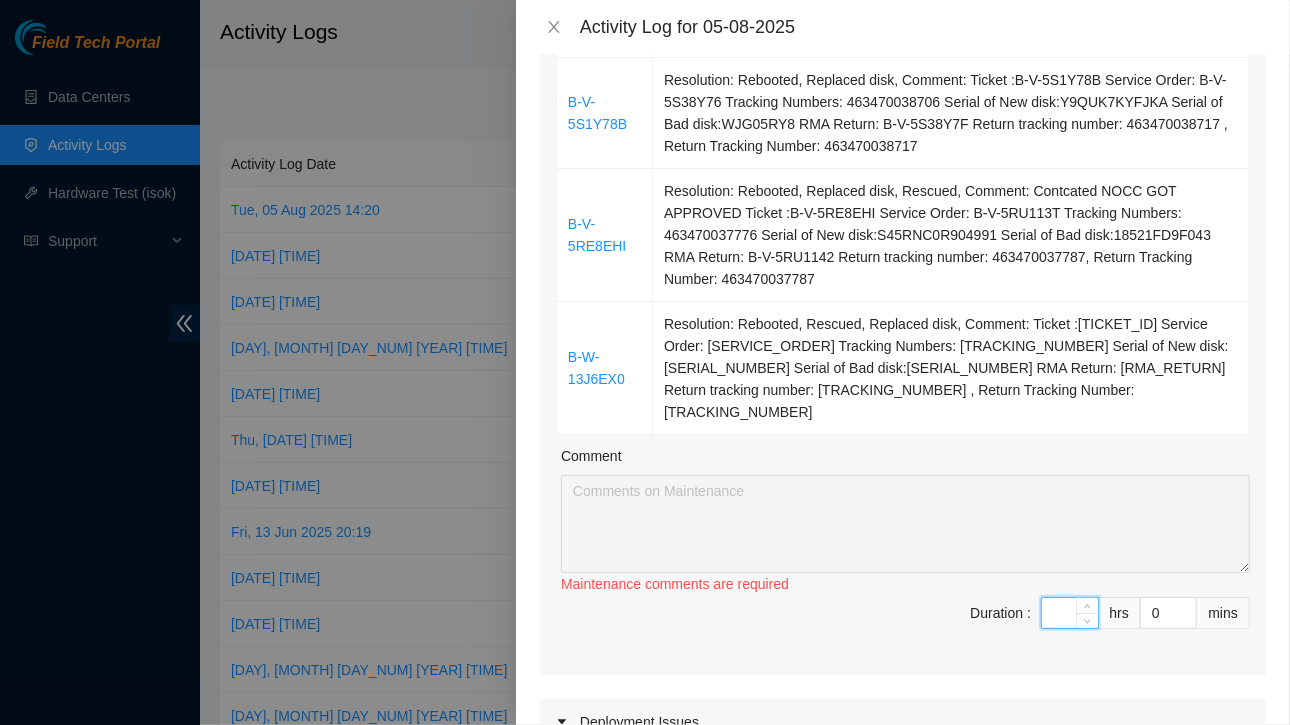 type on "1" 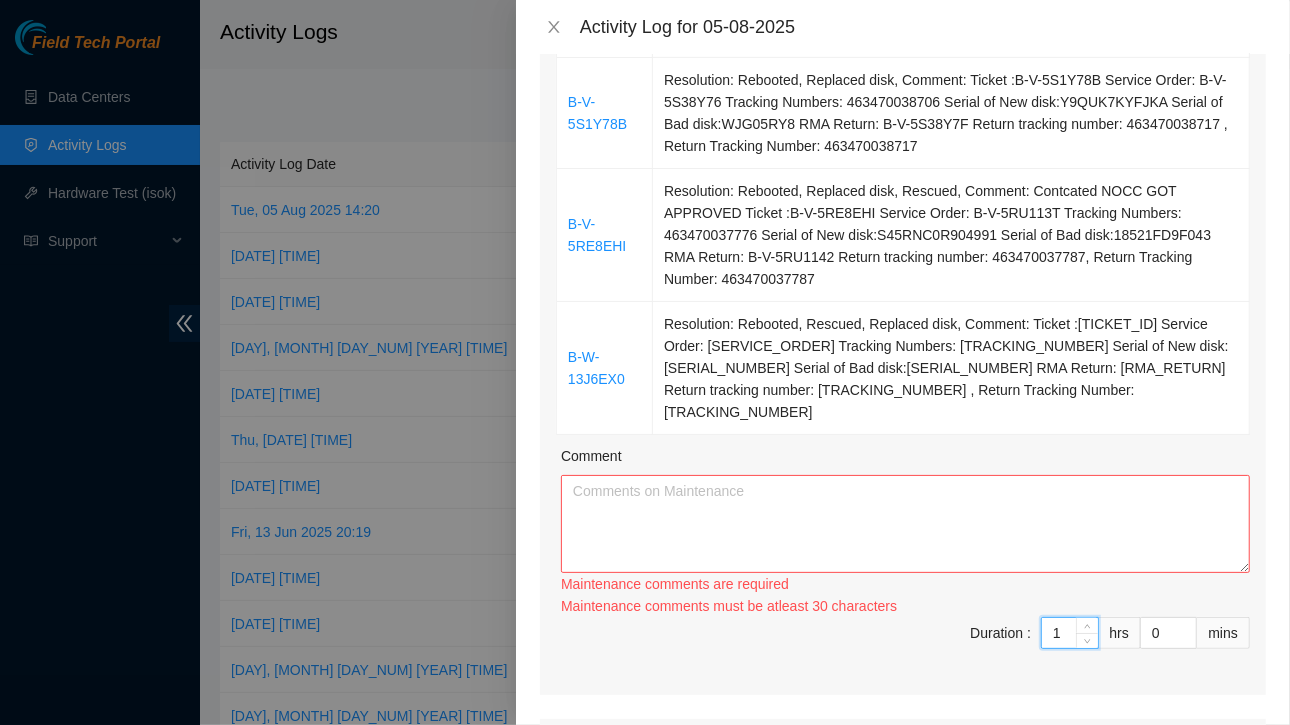type on "12" 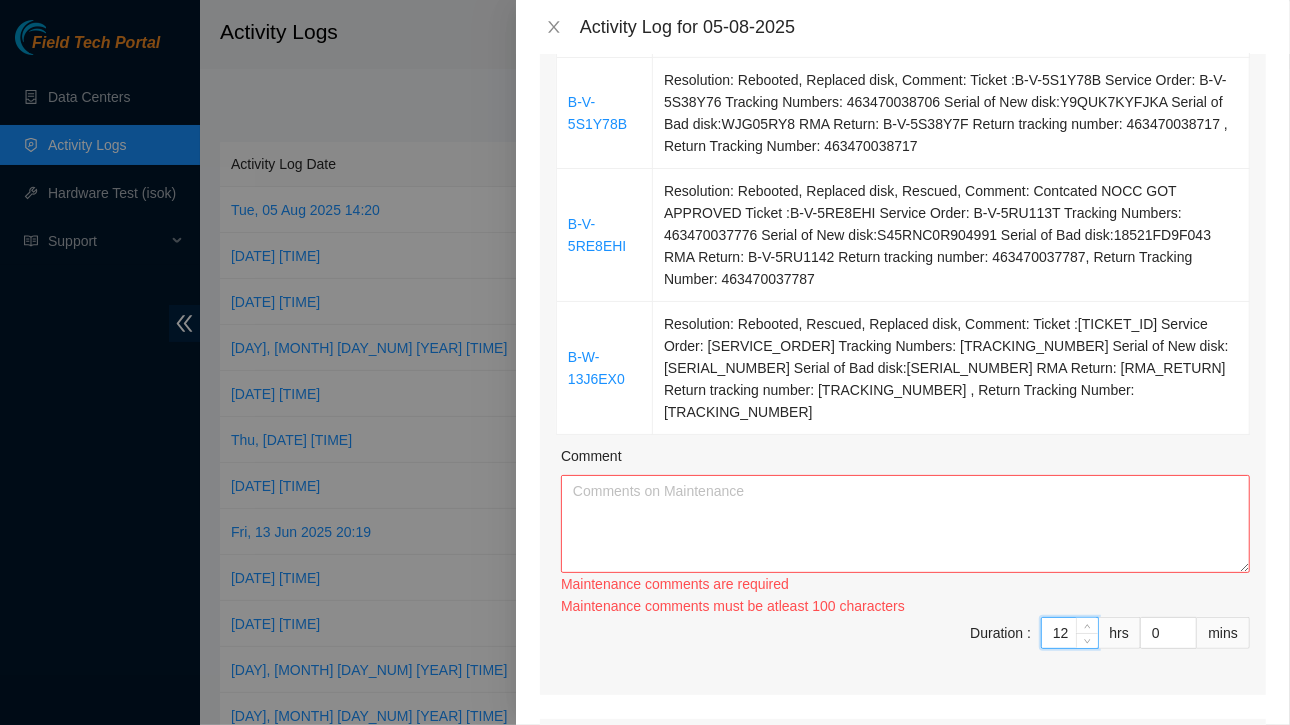 type on "12" 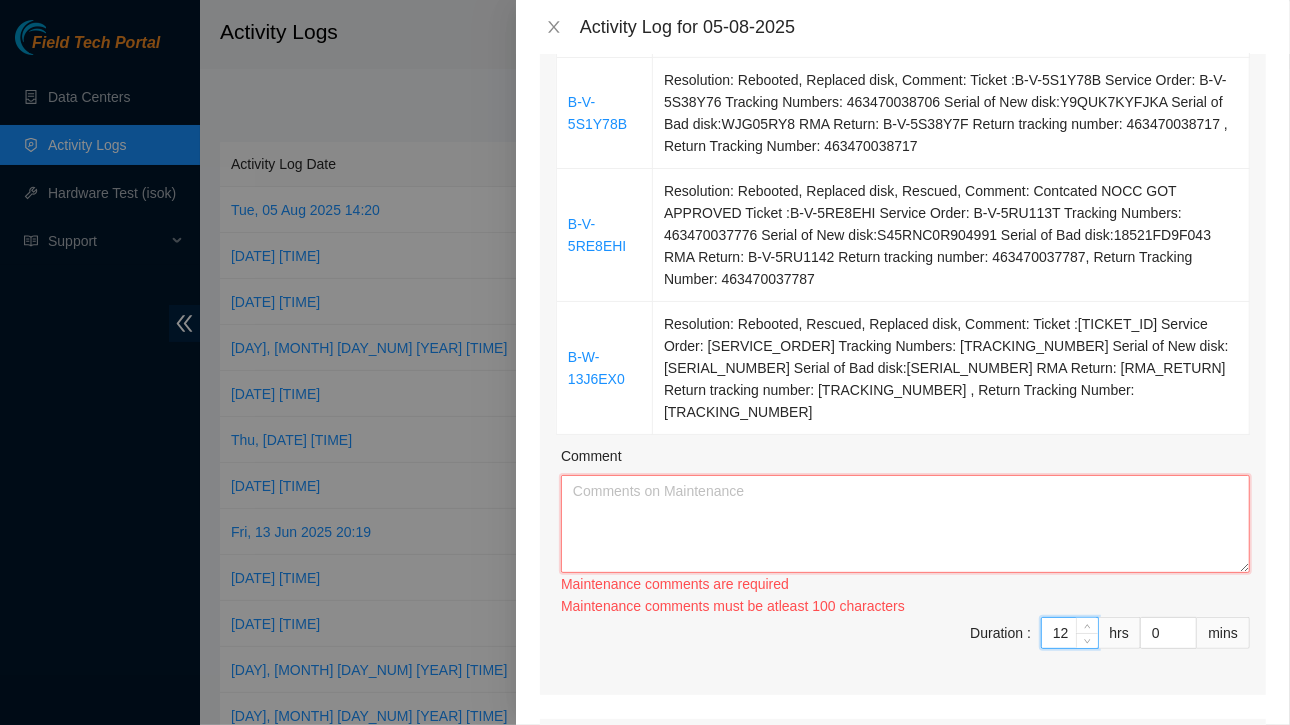 click on "Comment" at bounding box center [905, 524] 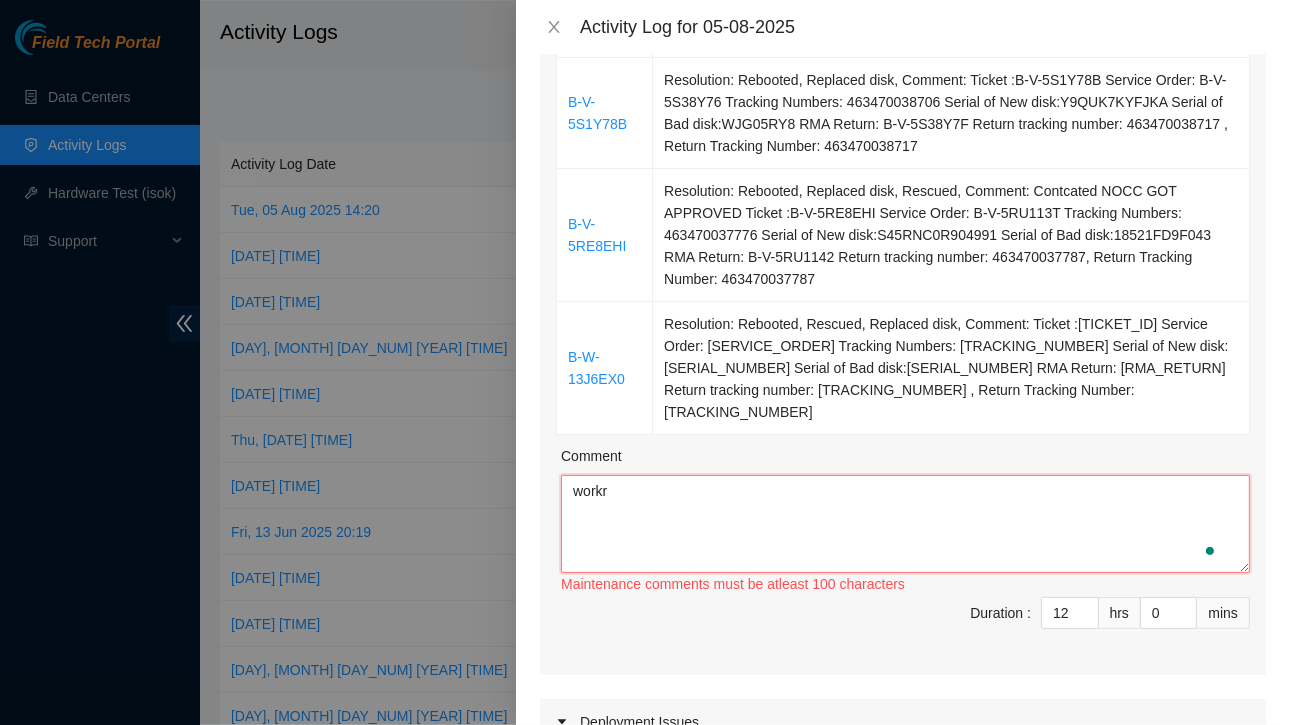scroll, scrollTop: 686, scrollLeft: 0, axis: vertical 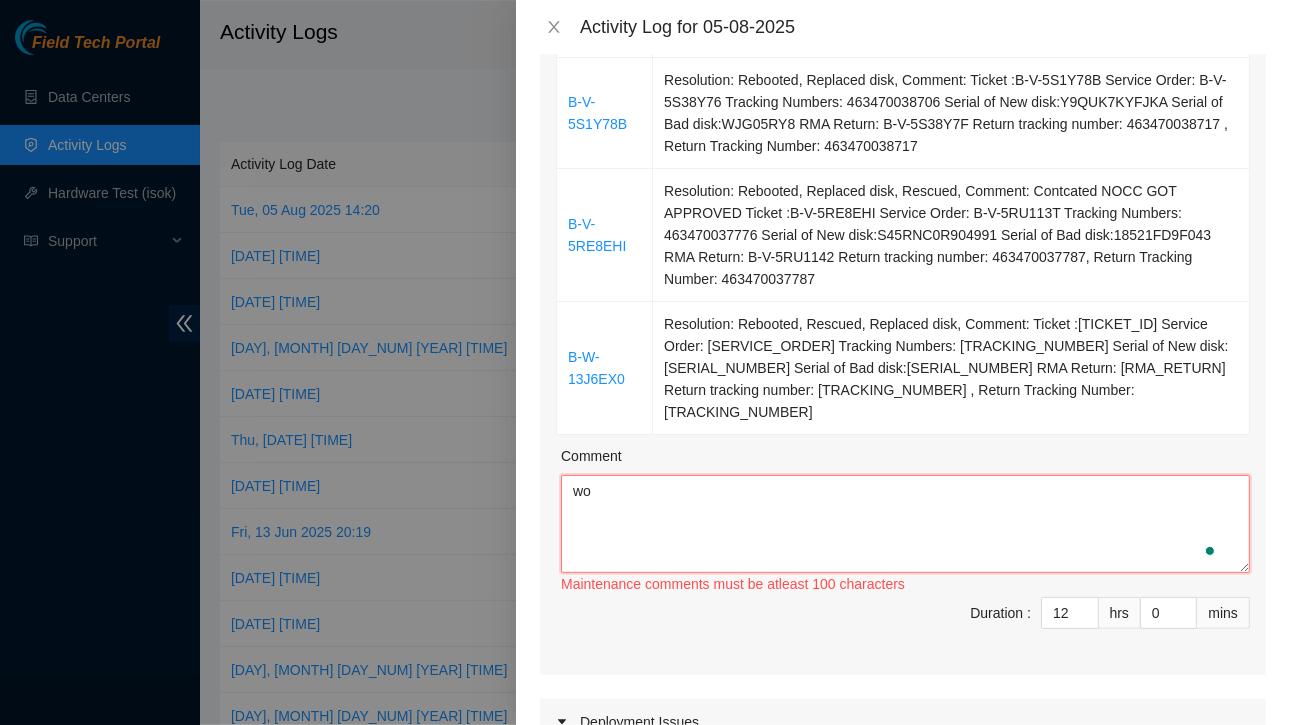 type on "w" 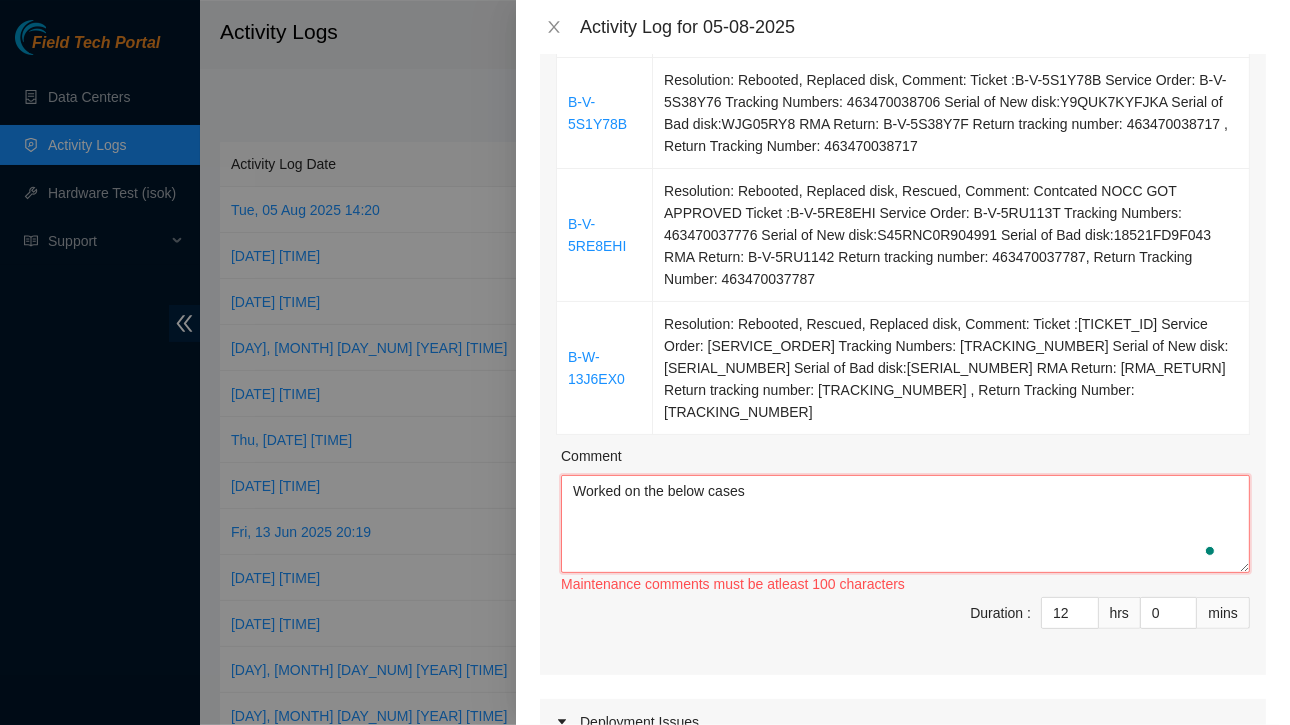 paste on "B-V-5RLWLAP	Resolution: Rebooted, Rescued, Replaced disk, Comment: Ticket :B-V-5RLWLAP Service Order: B-V-5RTG0GZ Tracking Numbers: 463470037835 Serial of New disk:19062103148B Serial of Bad disk:190420CFF764 RMA Return: B-V-5RTG0H8 Return tracking number: 463470037846 , Return Tracking Number: 463470037846
B-V-5SNCA60	Resolution: Rebooted, Rescued, Other, Comment: server rescued 23.63.30.218: passed: ok, Return Tracking Number: None
B-V-5RPQUCV	Resolution: Rebooted, Rescued, Replaced disk, Comment: Contacted NOCC got approved Ticket :B-V-5RPQUCV Service Order: B-V-5RTFICD Tracking Numbers: 463470037191 Serial of New disk:WCC132287629 Serial of Bad disk:WJG01770 RMA Return: B-V-5RTFICM Return tracking number: 463470037206 , Return Tracking Number: 463470037206
B-V-5R8JP1I	Resolution: Replaced ETH/Power cable, Other, Comment: This was issue with node not the switch or cable Node rebooted and network links normalized Host pass all the hardware tests , Return Tracking Number: None
B-V-5S1Y78B	Resolution: Rebo..." 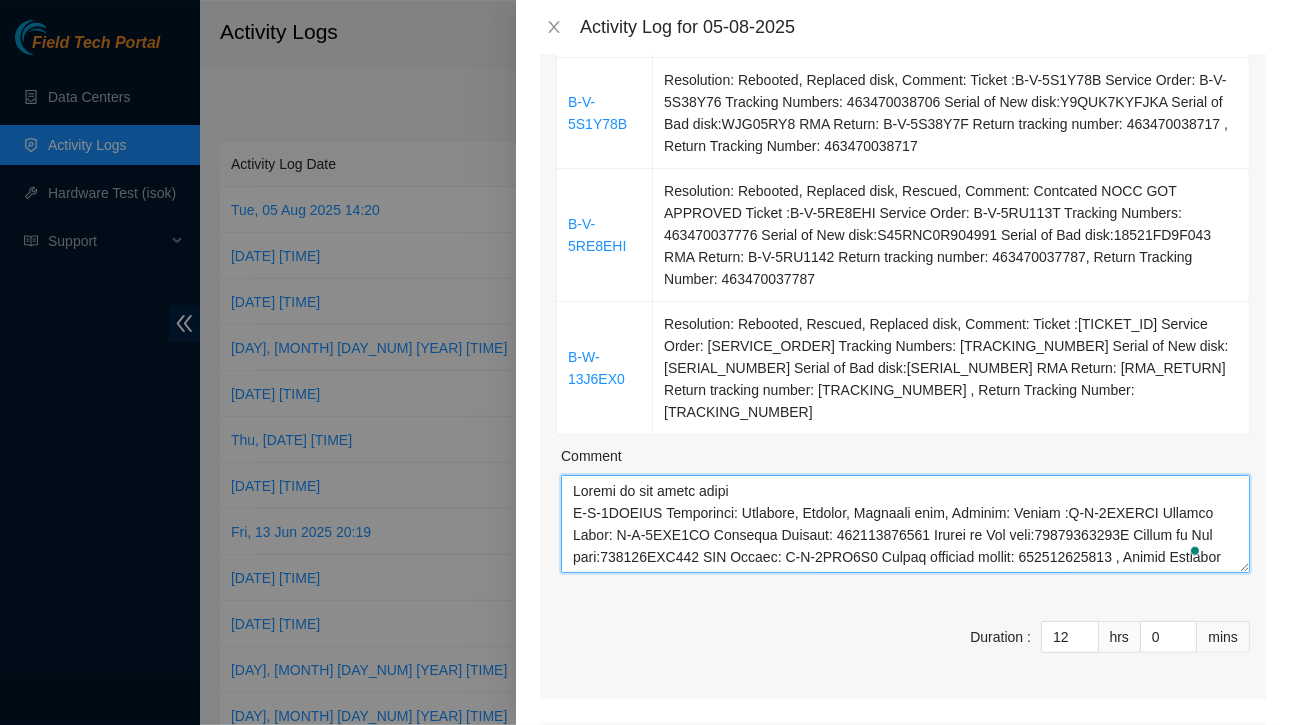 scroll, scrollTop: 478, scrollLeft: 0, axis: vertical 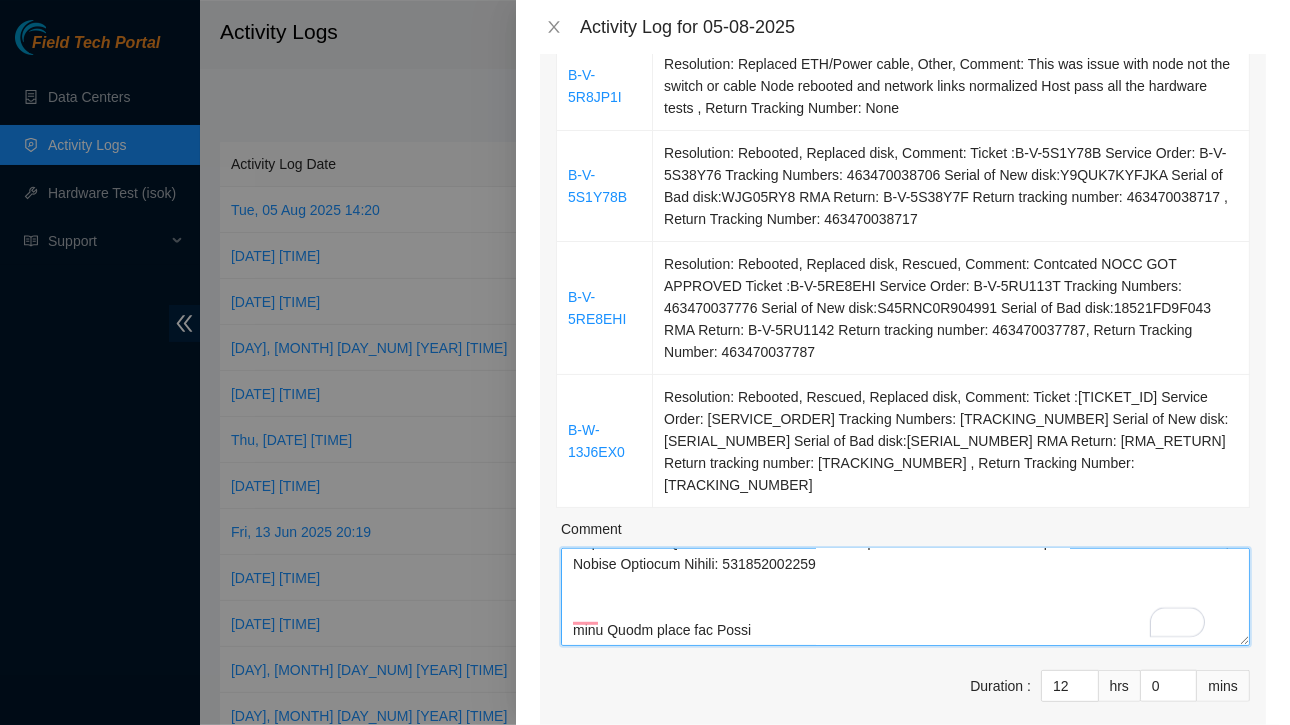 paste on "otn10-rin1 CHM2T-1 port-4 → dar3-rin1 e6/34 (Disconnected)
2 • otn10-rin1 CHM2T-1 port-3 → dar3-rin1 e5/34. ( Disconnected)
2 • otn10-rin1 CHM2T-1 port-2 → mux6-rin1 ch55
ch22.  ( Connected)
5• otn10-rin1 CHM2T-1 port-7 → A3.C01.KA.01:port 3/4 (Disconnected)
6• otn10-rin1 CHM2T-1 port-8 → A3.C01.KA.01:port 5/6 ( Disconnected)
7• otn10-rin1 CHM2T-1 port-5 → dar3-rin1 e5/35 (Disconnected)
8• otn10-rin1 CHM2T-1 port-1 → mux6-rin1 ch52.  Still connected
8 otn10-rinl chmzT-1 Port gi
dar3-rin1 e6/35 (Disconnected )
otn 10-rin 1 1/1/9
A1C13.L01.R07 7/8 (Disconnected)" 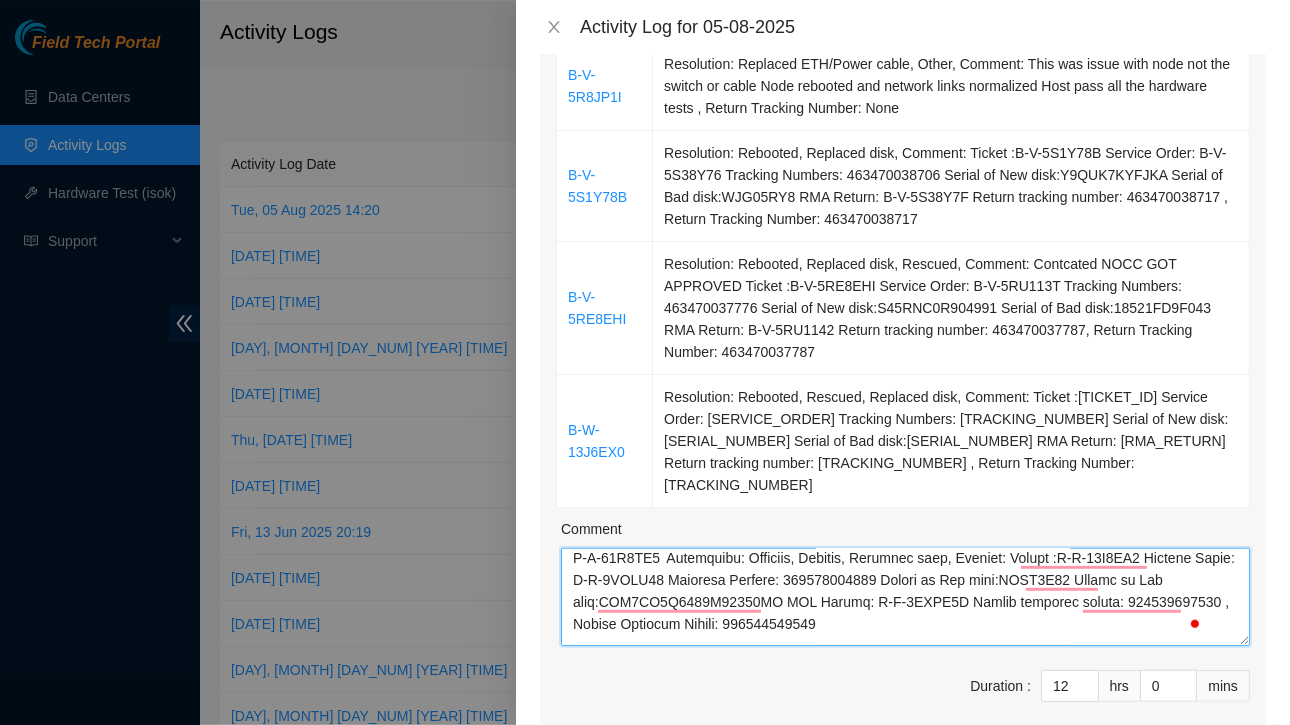scroll, scrollTop: 376, scrollLeft: 0, axis: vertical 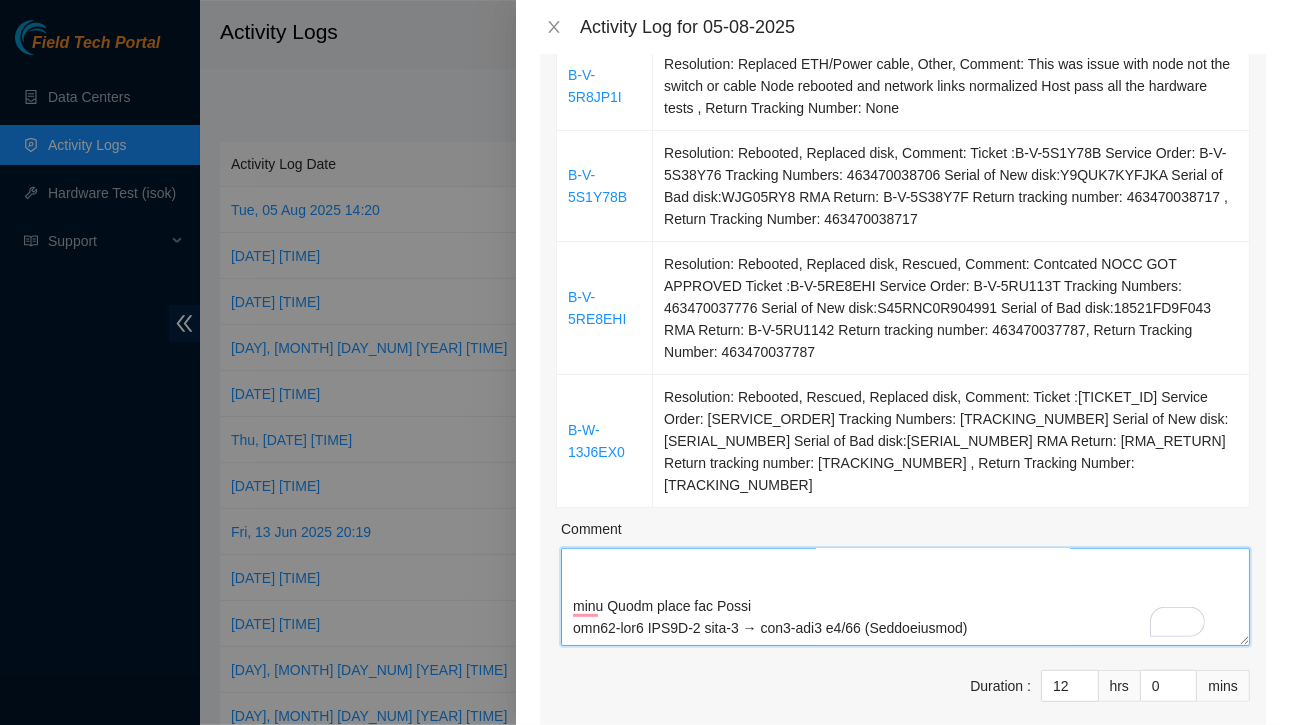 click on "Comment" at bounding box center (905, 597) 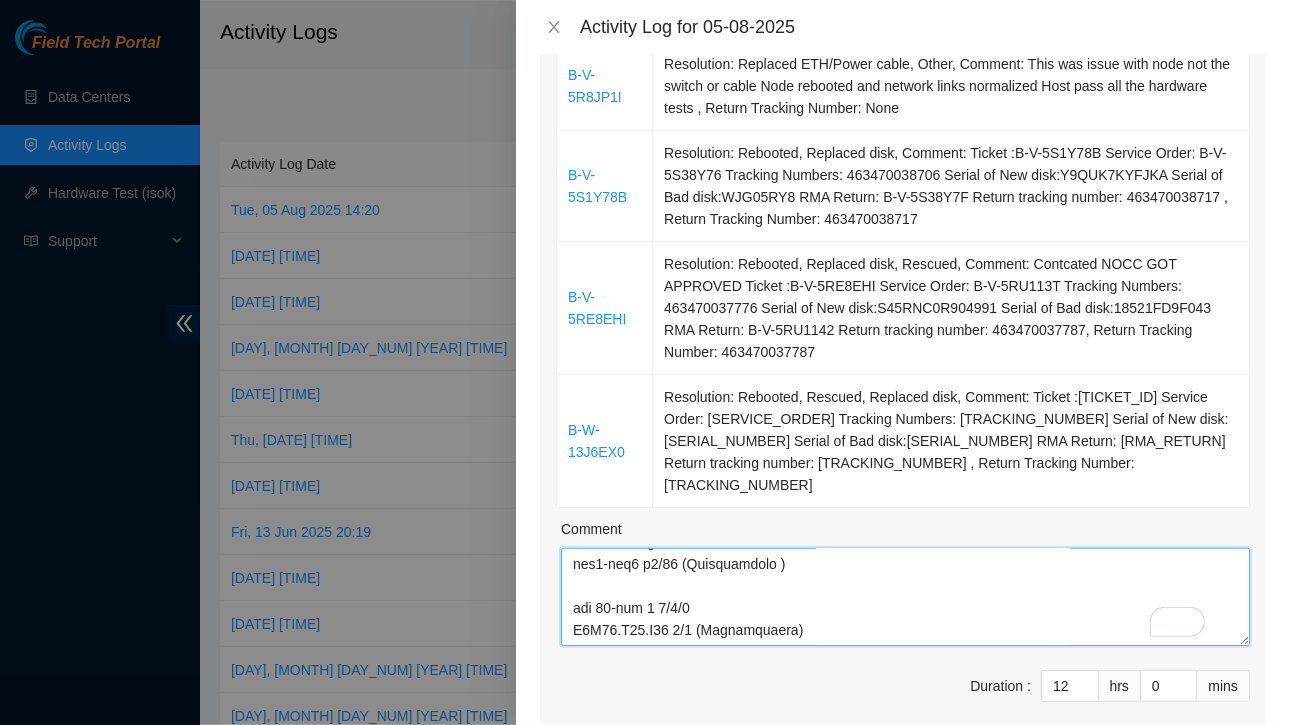 drag, startPoint x: 570, startPoint y: 502, endPoint x: 832, endPoint y: 564, distance: 269.23596 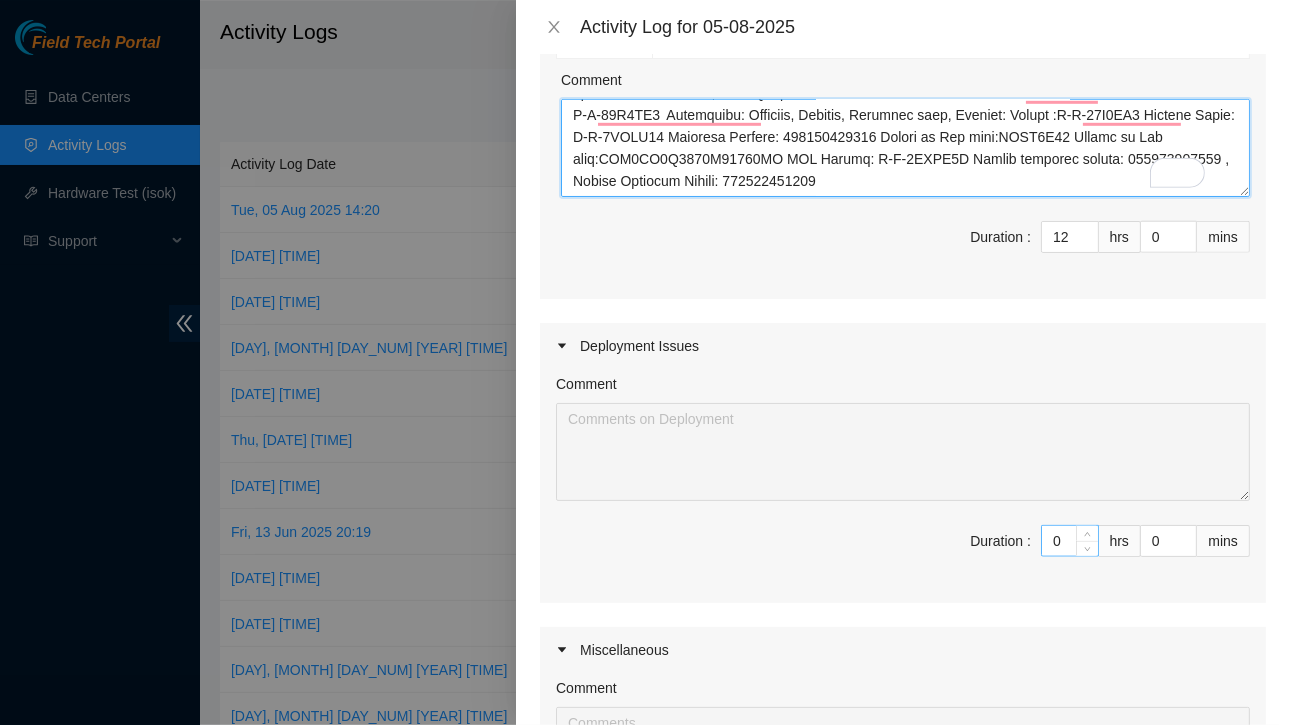type on "Worked on the below cases
B-V-5RLWLAP	Resolution: Rebooted, Rescued, Replaced disk, Comment: Ticket :B-V-5RLWLAP Service Order: B-V-5RTG0GZ Tracking Numbers: 463470037835 Serial of New disk:19062103148B Serial of Bad disk:190420CFF764 RMA Return: B-V-5RTG0H8 Return tracking number: 463470037846 , Return Tracking Number: 463470037846
B-V-5SNCA60	Resolution: Rebooted, Rescued, Other, Comment: server rescued 23.63.30.218: passed: ok, Return Tracking Number: None
B-V-5RPQUCV	Resolution: Rebooted, Rescued, Replaced disk, Comment: Contacted NOCC got approved Ticket :B-V-5RPQUCV Service Order: B-V-5RTFICD Tracking Numbers: 463470037191 Serial of New disk:WCC132287629 Serial of Bad disk:WJG01770 RMA Return: B-V-5RTFICM Return tracking number: 463470037206 , Return Tracking Number: 463470037206
B-V-5R8JP1I	Resolution: Replaced ETH/Power cable, Other, Comment: This was issue with node not the switch or cable Node rebooted and network links normalized Host pass all the hardware tests , Return Tracking Number: None
B..." 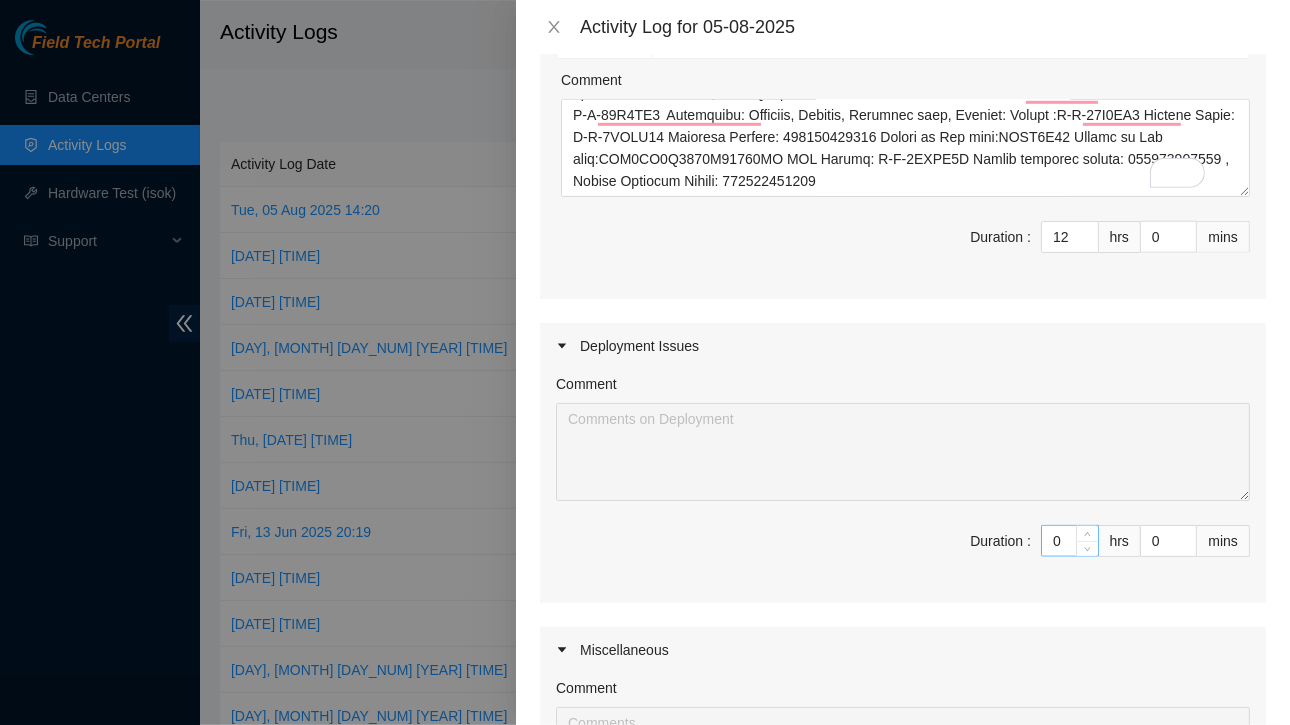 click on "0" at bounding box center [1070, 541] 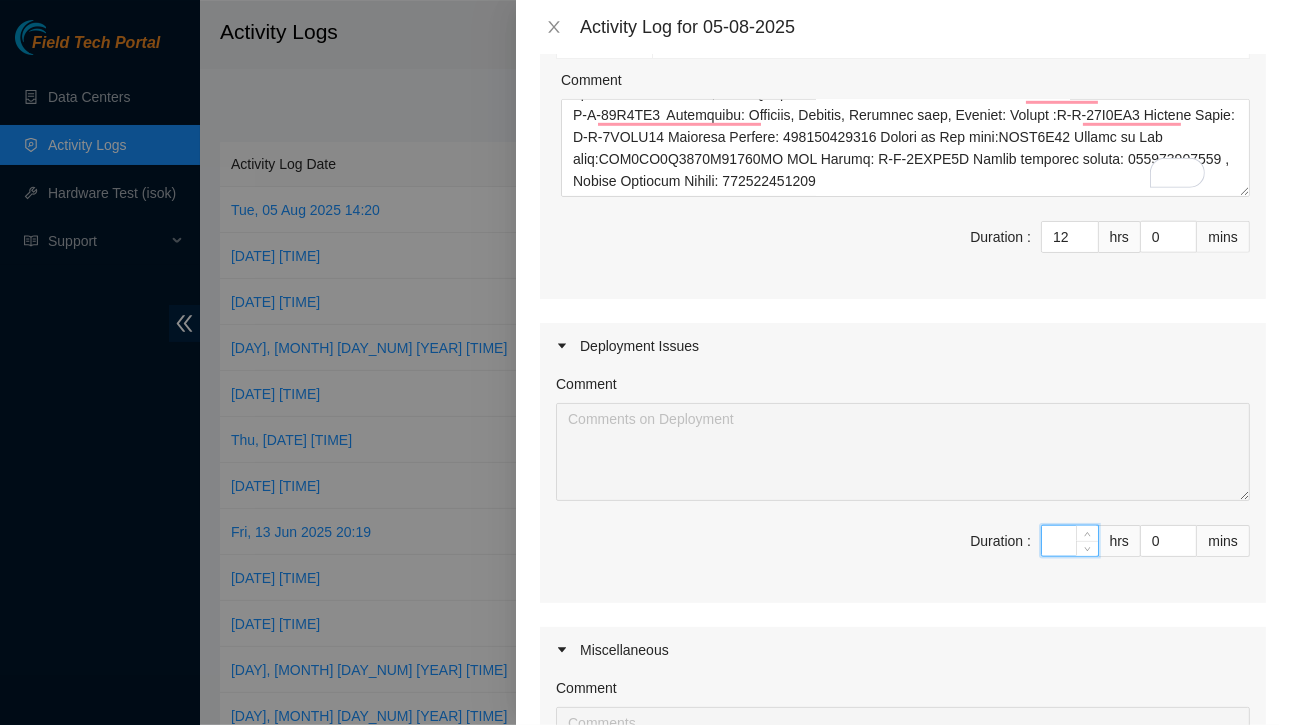 type on "6" 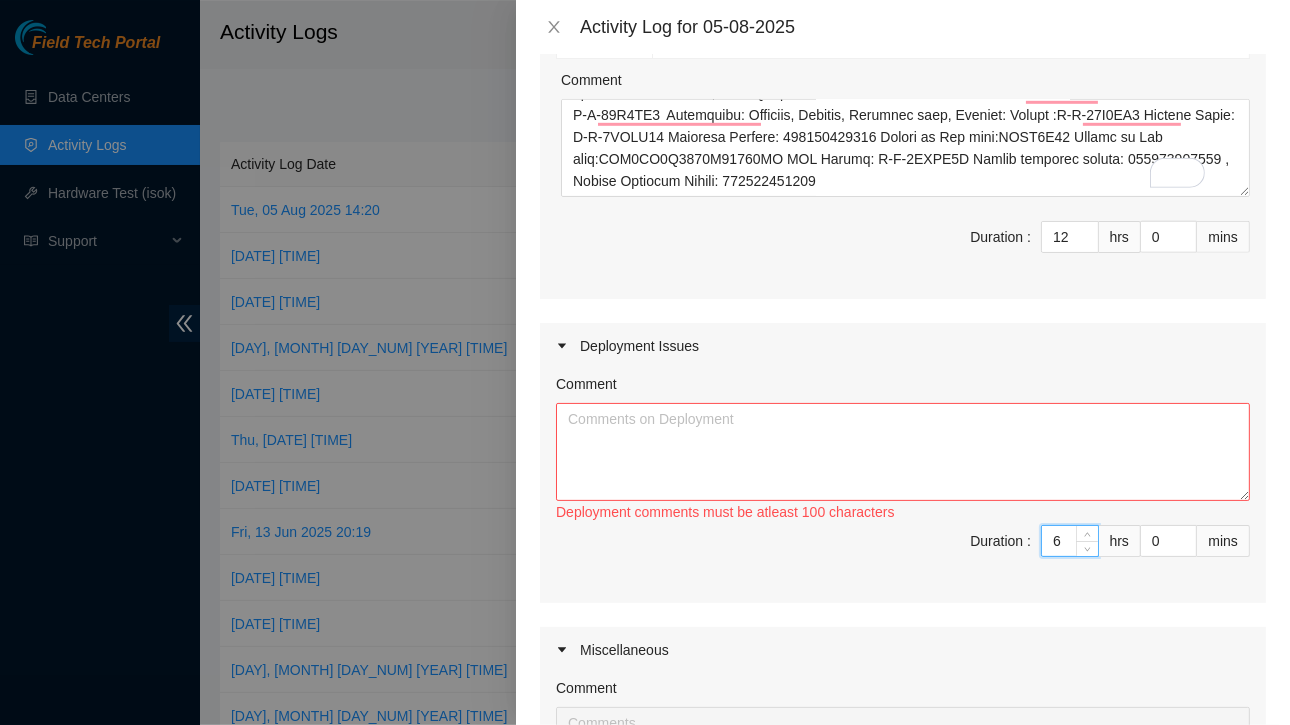 type on "6" 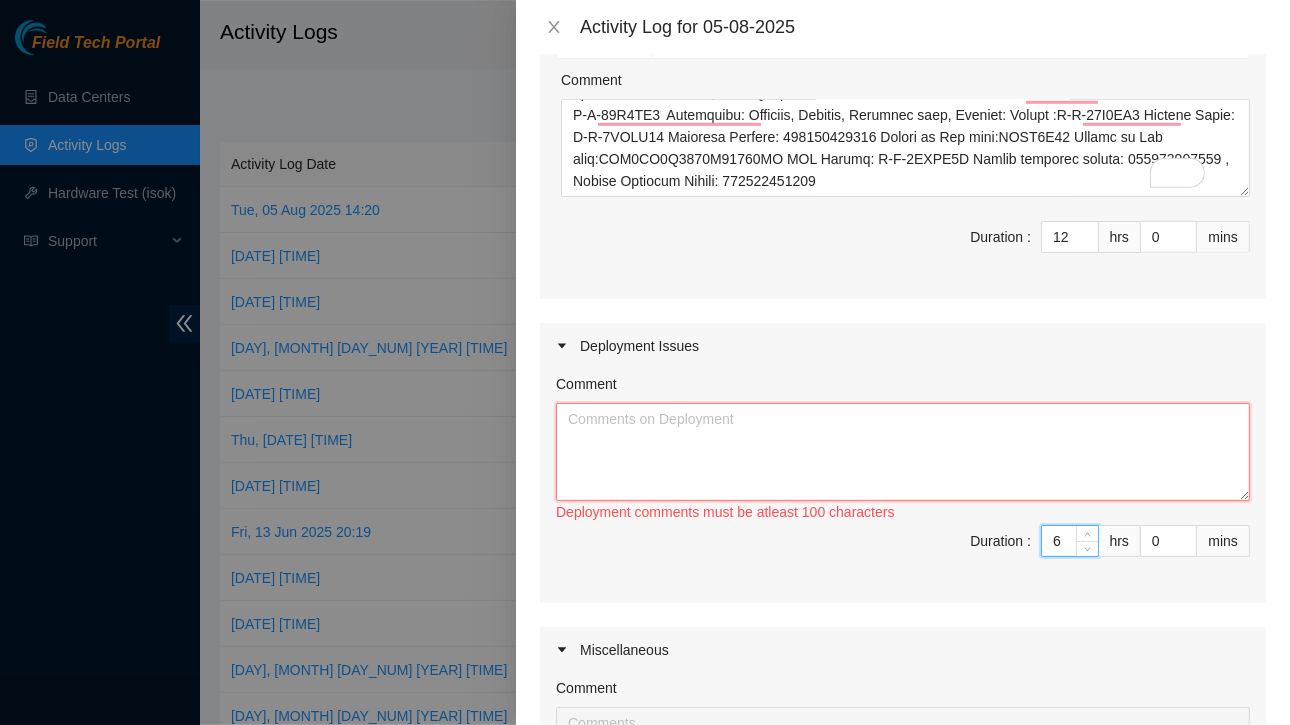 click on "Comment" at bounding box center [903, 452] 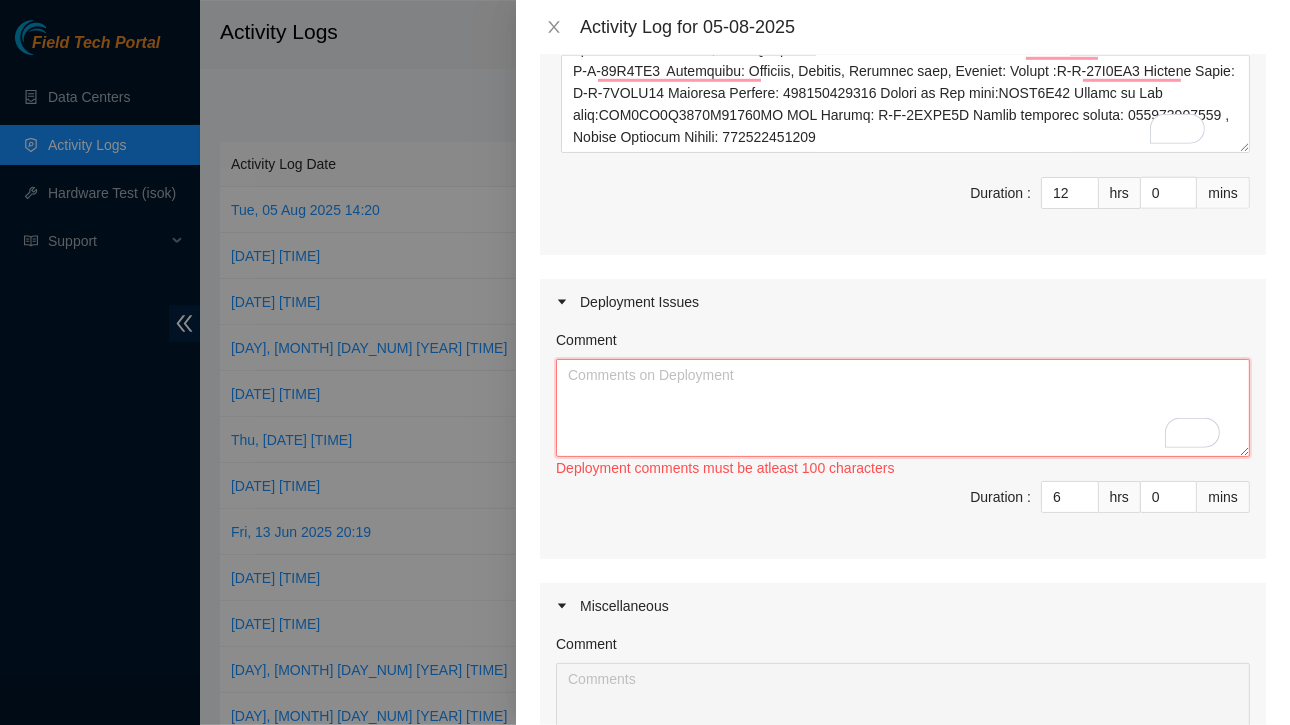 paste on "Please Trace | DWDM-DFW21: Migrate circuits from Linode DWDM system to DWDM dfw21 (DP70089)
also Trace fiber for [NAME]
otn10-rin1 CHM2T-1 port-4 → dar3-rin1 e6/34 (Disconnected)
2 • otn10-rin1 CHM2T-1 port-3 → dar3-rin1 e5/34. ( Disconnected)
2 • otn10-rin1 CHM2T-1 port-2 → mux6-rin1 ch55
ch22.  ( Connected)
5• otn10-rin1 CHM2T-1 port-7 → A3.C01.KA.01:port 3/4 (Disconnected)
6• otn10-rin1 CHM2T-1 port-8 → A3.C01.KA.01:port 5/6 ( Disconnected)
7• otn10-rin1 CHM2T-1 port-5 → dar3-rin1 e5/35 (Disconnected)
8• otn10-rin1 CHM2T-1 port-1 → mux6-rin1 ch52.  Still connected
8 otn10-rinl chmzT-1 Port gi
dar3-rin1 e6/35 (Disconnected )
otn 10-rin 1 1/1/9
A1C13.L01.R07 7/8 (Disconnected)" 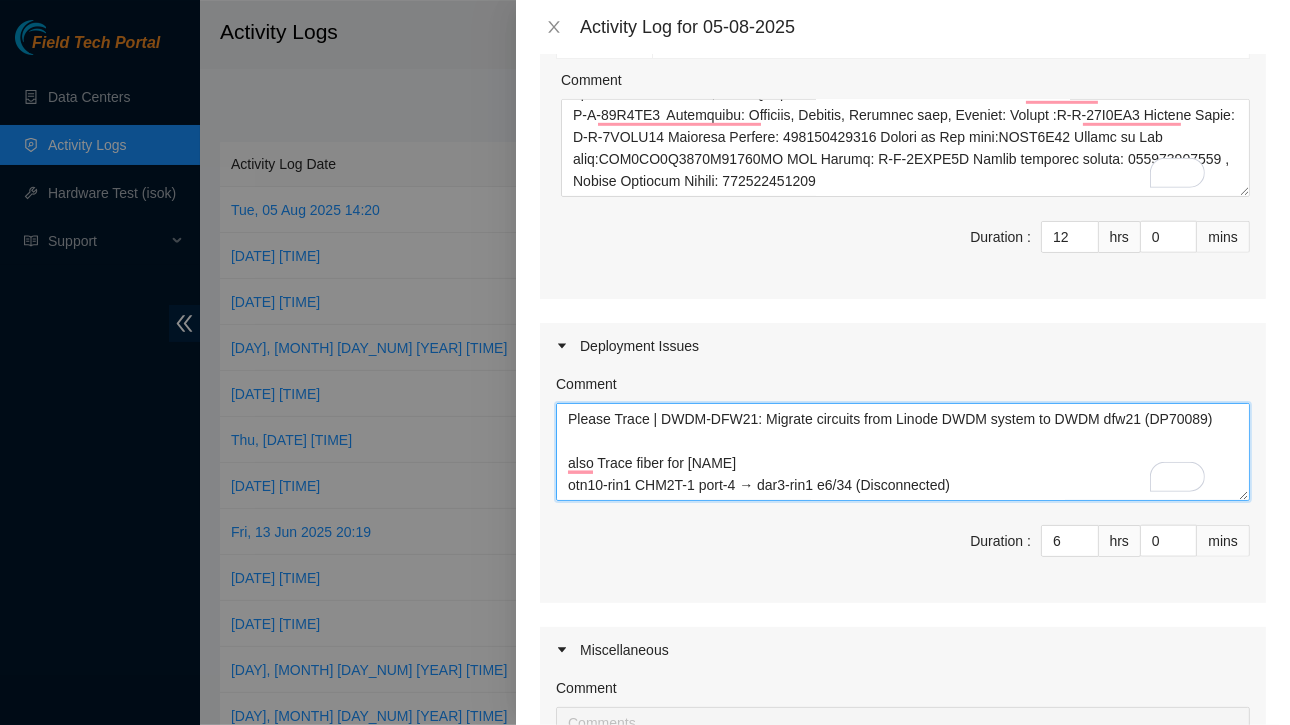 click on "Please Trace | DWDM-DFW21: Migrate circuits from Linode DWDM system to DWDM dfw21 (DP70089)
also Trace fiber for [NAME]
otn10-rin1 CHM2T-1 port-4 → dar3-rin1 e6/34 (Disconnected)
2 • otn10-rin1 CHM2T-1 port-3 → dar3-rin1 e5/34. ( Disconnected)
2 • otn10-rin1 CHM2T-1 port-2 → mux6-rin1 ch55
ch22.  ( Connected)
5• otn10-rin1 CHM2T-1 port-7 → A3.C01.KA.01:port 3/4 (Disconnected)
6• otn10-rin1 CHM2T-1 port-8 → A3.C01.KA.01:port 5/6 ( Disconnected)
7• otn10-rin1 CHM2T-1 port-5 → dar3-rin1 e5/35 (Disconnected)
8• otn10-rin1 CHM2T-1 port-1 → mux6-rin1 ch52.  Still connected
8 otn10-rinl chmzT-1 Port gi
dar3-rin1 e6/35 (Disconnected )
otn 10-rin 1 1/1/9
A1C13.L01.R07 7/8 (Disconnected)" at bounding box center (903, 452) 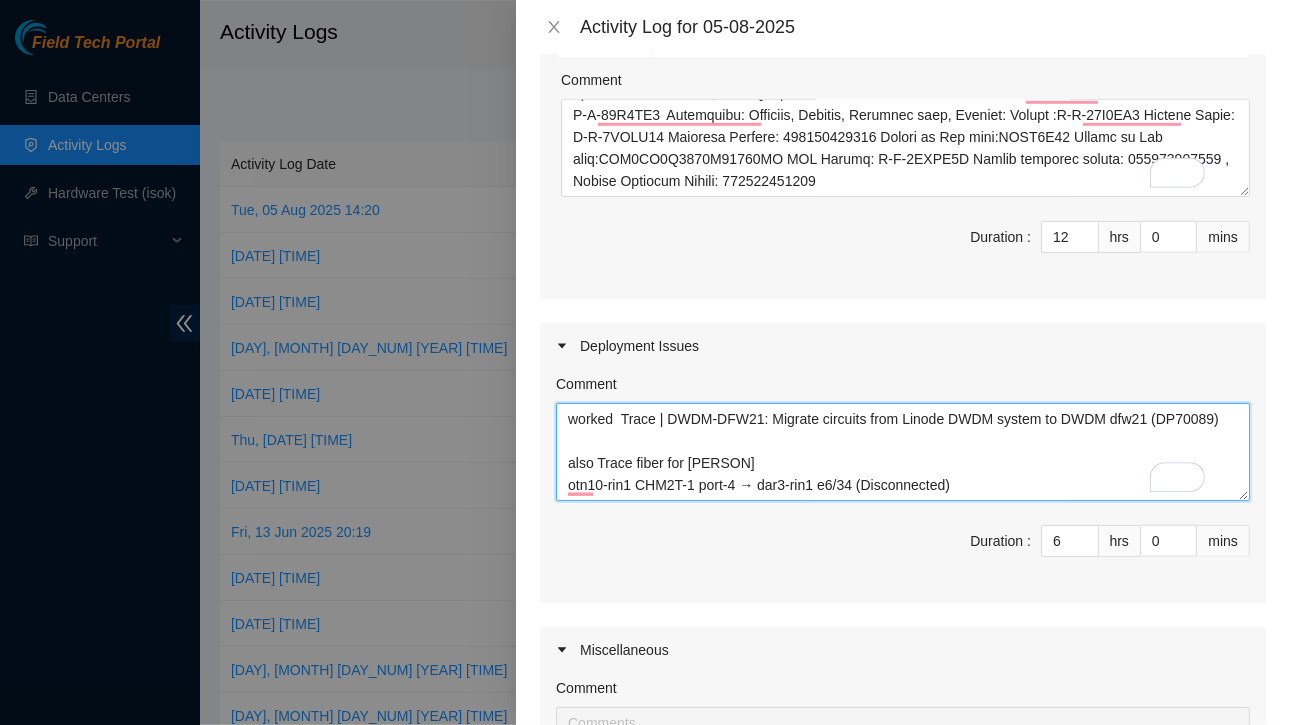 click on "worked  Trace | DWDM-DFW21: Migrate circuits from Linode DWDM system to DWDM dfw21 (DP70089)
also Trace fiber for [PERSON]
otn10-rin1 CHM2T-1 port-4 → dar3-rin1 e6/34 (Disconnected)
2 • otn10-rin1 CHM2T-1 port-3 → dar3-rin1 e5/34. ( Disconnected)
2 • otn10-rin1 CHM2T-1 port-2 → mux6-rin1 ch55
ch22.  ( Connected)
5• otn10-rin1 CHM2T-1 port-7 → A3.C01.KA.01:port 3/4 (Disconnected)
6• otn10-rin1 CHM2T-1 port-8 → A3.C01.KA.01:port 5/6 ( Disconnected)
7• otn10-rin1 CHM2T-1 port-5 → dar3-rin1 e5/35 (Disconnected)
8• otn10-rin1 CHM2T-1 port-1 → mux6-rin1 ch52.  Still connected
8 otn10-rinl chmzT-1 Port gi
dar3-rin1 e6/35 (Disconnected )
otn 10-rin 1 1/1/9
A1C13.L01.R07 7/8 (Disconnected)" at bounding box center (903, 452) 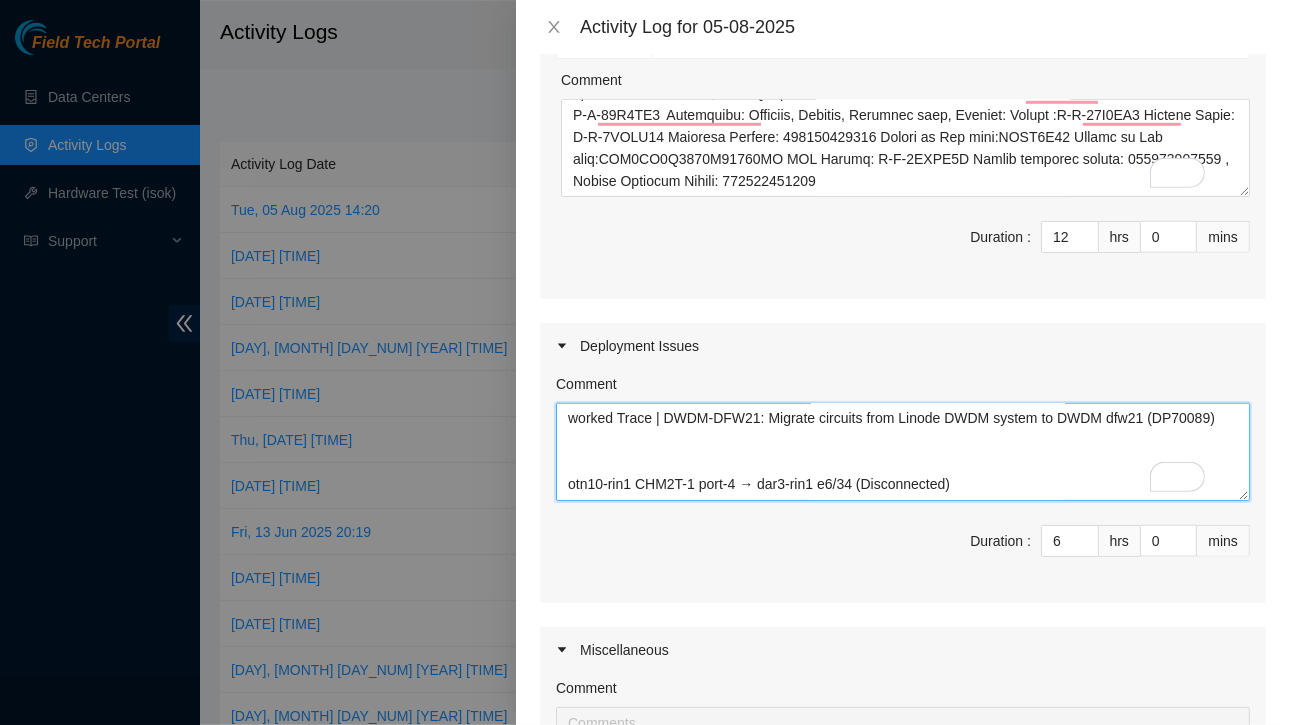 click on "worked Trace | DWDM-DFW21: Migrate circuits from Linode DWDM system to DWDM dfw21 (DP70089)
otn10-rin1 CHM2T-1 port-4 → dar3-rin1 e6/34 (Disconnected)
2 • otn10-rin1 CHM2T-1 port-3 → dar3-rin1 e5/34. ( Disconnected)
2 • otn10-rin1 CHM2T-1 port-2 → mux6-rin1 ch55
ch22.  ( Connected)
5• otn10-rin1 CHM2T-1 port-7 → A3.C01.KA.01:port 3/4 (Disconnected)
6• otn10-rin1 CHM2T-1 port-8 → A3.C01.KA.01:port 5/6 ( Disconnected)
7• otn10-rin1 CHM2T-1 port-5 → dar3-rin1 e5/35 (Disconnected)
8• otn10-rin1 CHM2T-1 port-1 → mux6-rin1 ch52.  Still connected
8 otn10-rinl chmzT-1 Port gi
dar3-rin1 e6/35 (Disconnected )
otn 10-rin 1 1/1/9
A1C13.L01.R07 7/8 (Disconnected)" at bounding box center (903, 452) 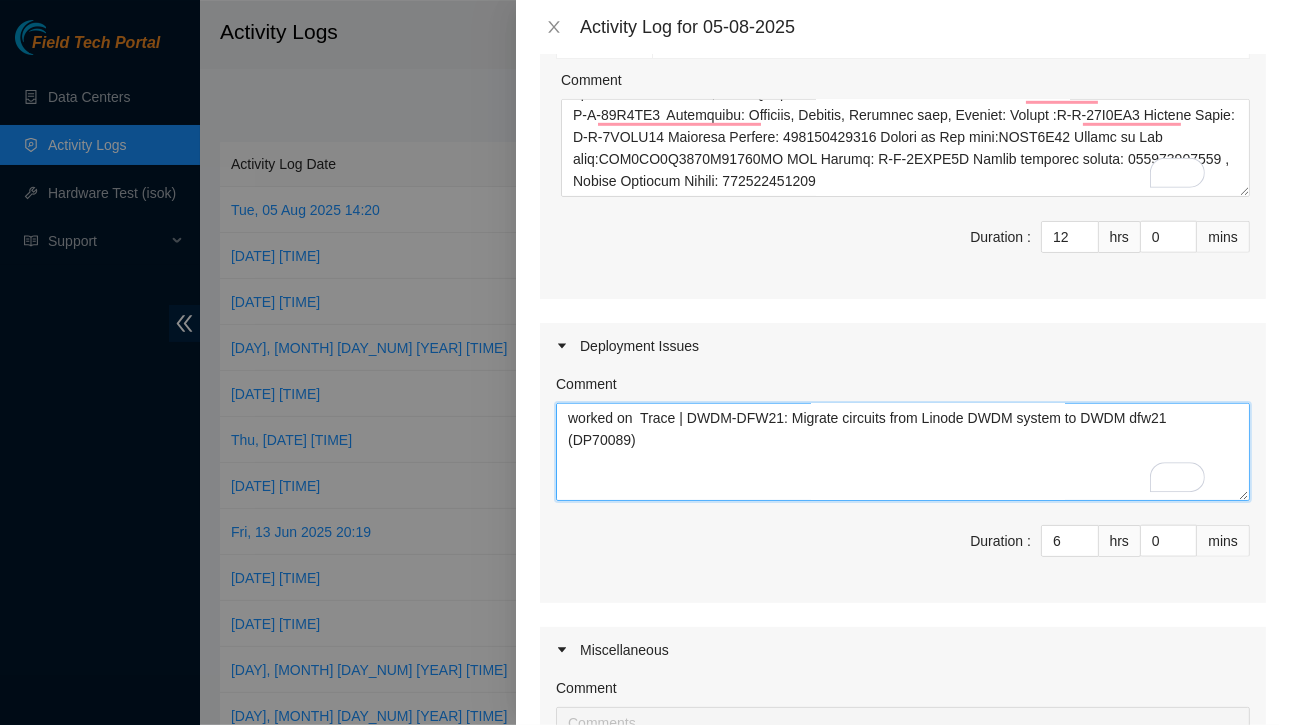 click on "worked on  Trace | DWDM-DFW21: Migrate circuits from Linode DWDM system to DWDM dfw21 (DP70089)
otn10-rin1 CHM2T-1 port-4 → dar3-rin1 e6/34 (Disconnected)
2 • otn10-rin1 CHM2T-1 port-3 → dar3-rin1 e5/34. ( Disconnected)
2 • otn10-rin1 CHM2T-1 port-2 → mux6-rin1 ch55
ch22.  ( Connected)
5• otn10-rin1 CHM2T-1 port-7 → A3.C01.KA.01:port 3/4 (Disconnected)
6• otn10-rin1 CHM2T-1 port-8 → A3.C01.KA.01:port 5/6 ( Disconnected)
7• otn10-rin1 CHM2T-1 port-5 → dar3-rin1 e5/35 (Disconnected)
8• otn10-rin1 CHM2T-1 port-1 → mux6-rin1 ch52.  Still connected
8 otn10-rinl chmzT-1 Port gi
dar3-rin1 e6/35 (Disconnected )
otn 10-rin 1 1/1/9
A1C13.L01.R07 7/8 (Disconnected)" at bounding box center [903, 452] 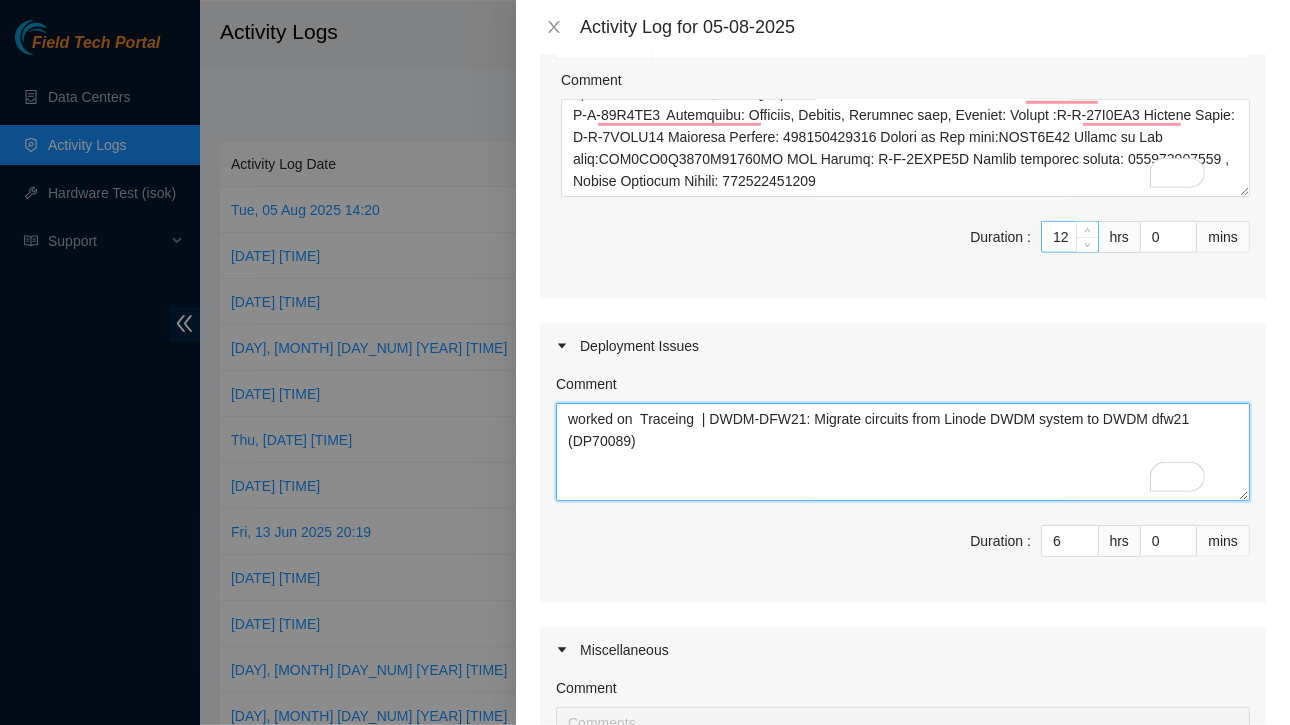 type on "worked on  Traceing  | DWDM-DFW21: Migrate circuits from Linode DWDM system to DWDM dfw21 (DP70089)
otn10-rin1 CHM2T-1 port-4 → dar3-rin1 e6/34 (Disconnected)
2 • otn10-rin1 CHM2T-1 port-3 → dar3-rin1 e5/34. ( Disconnected)
2 • otn10-rin1 CHM2T-1 port-2 → mux6-rin1 ch55
ch22.  ( Connected)
5• otn10-rin1 CHM2T-1 port-7 → A3.C01.KA.01:port 3/4 (Disconnected)
6• otn10-rin1 CHM2T-1 port-8 → A3.C01.KA.01:port 5/6 ( Disconnected)
7• otn10-rin1 CHM2T-1 port-5 → dar3-rin1 e5/35 (Disconnected)
8• otn10-rin1 CHM2T-1 port-1 → mux6-rin1 ch52.  Still connected
8 otn10-rinl chmzT-1 Port gi
dar3-rin1 e6/35 (Disconnected )
otn 10-rin 1 1/1/9
A1C13.L01.R07 7/8 (Disconnected)" 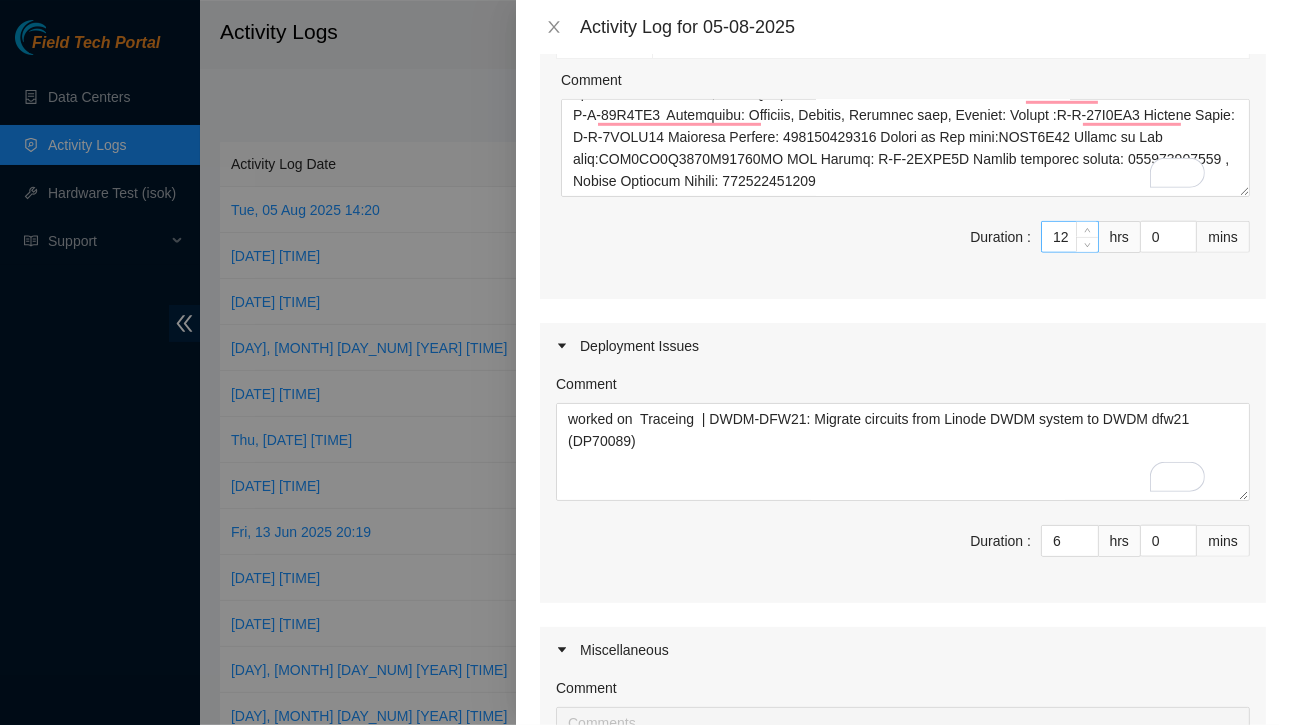 click on "12" at bounding box center (1070, 237) 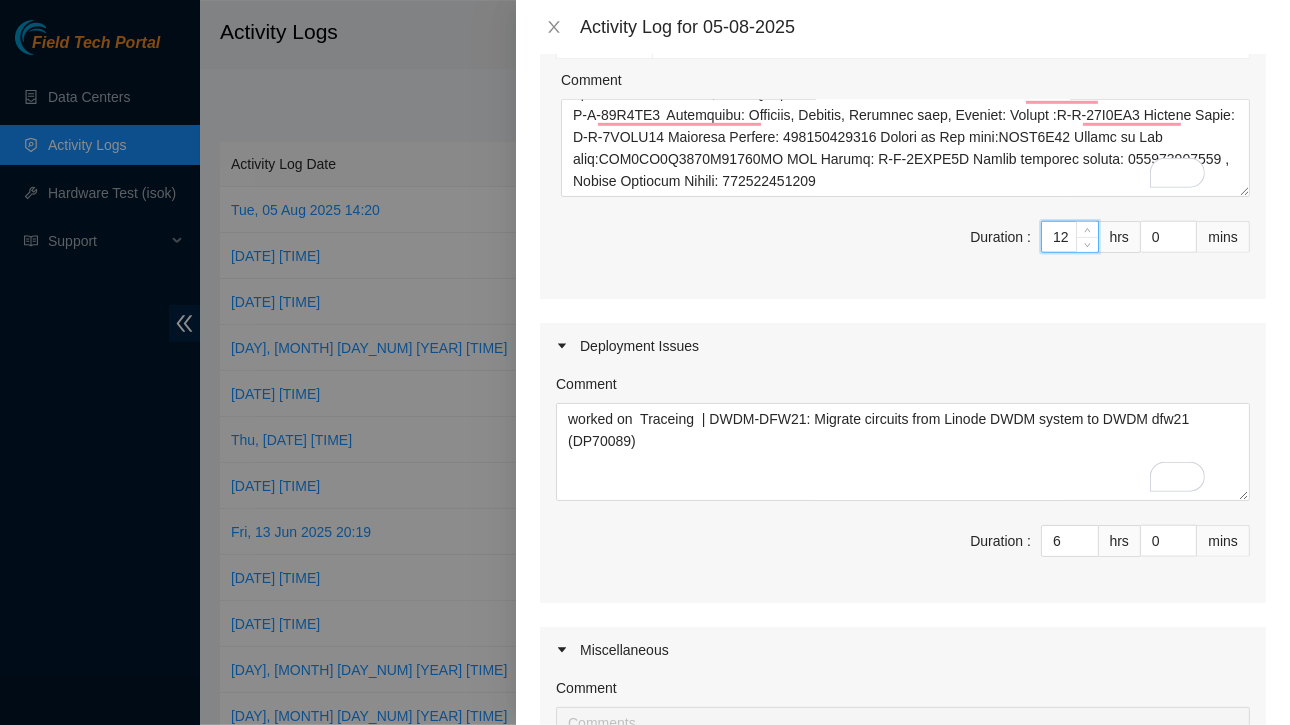type on "1" 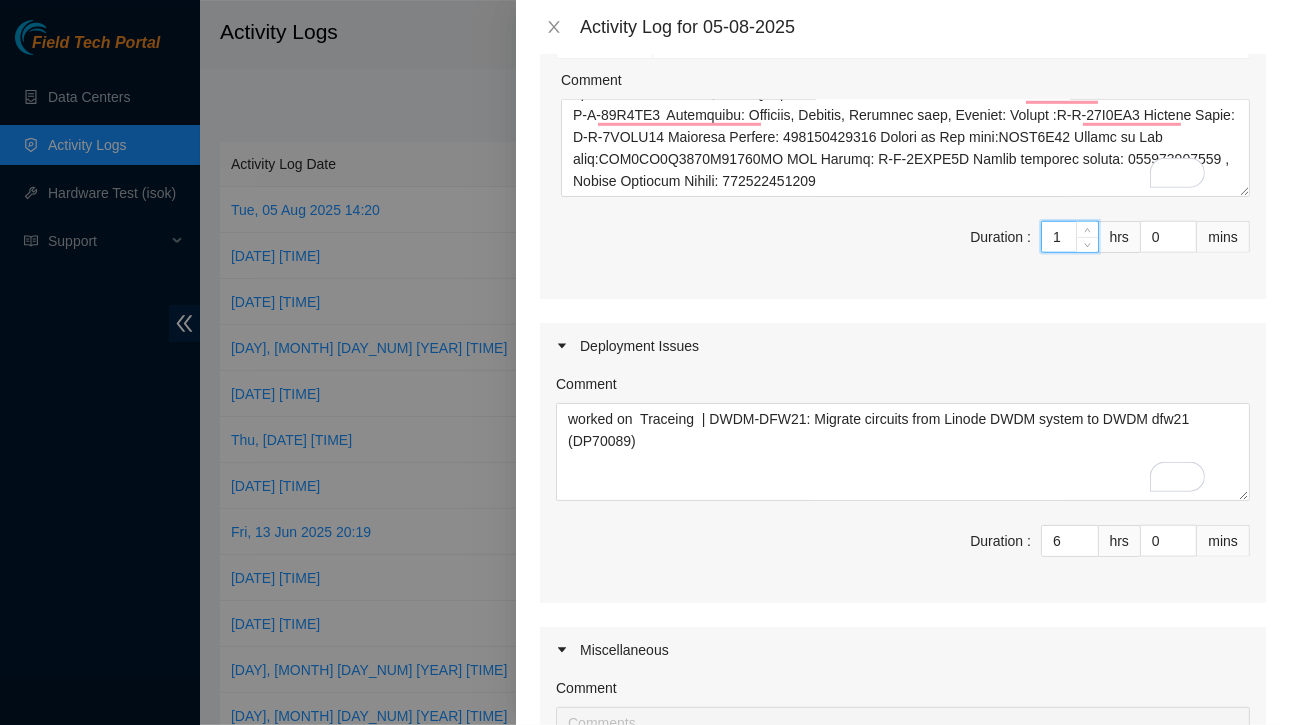 type on "7" 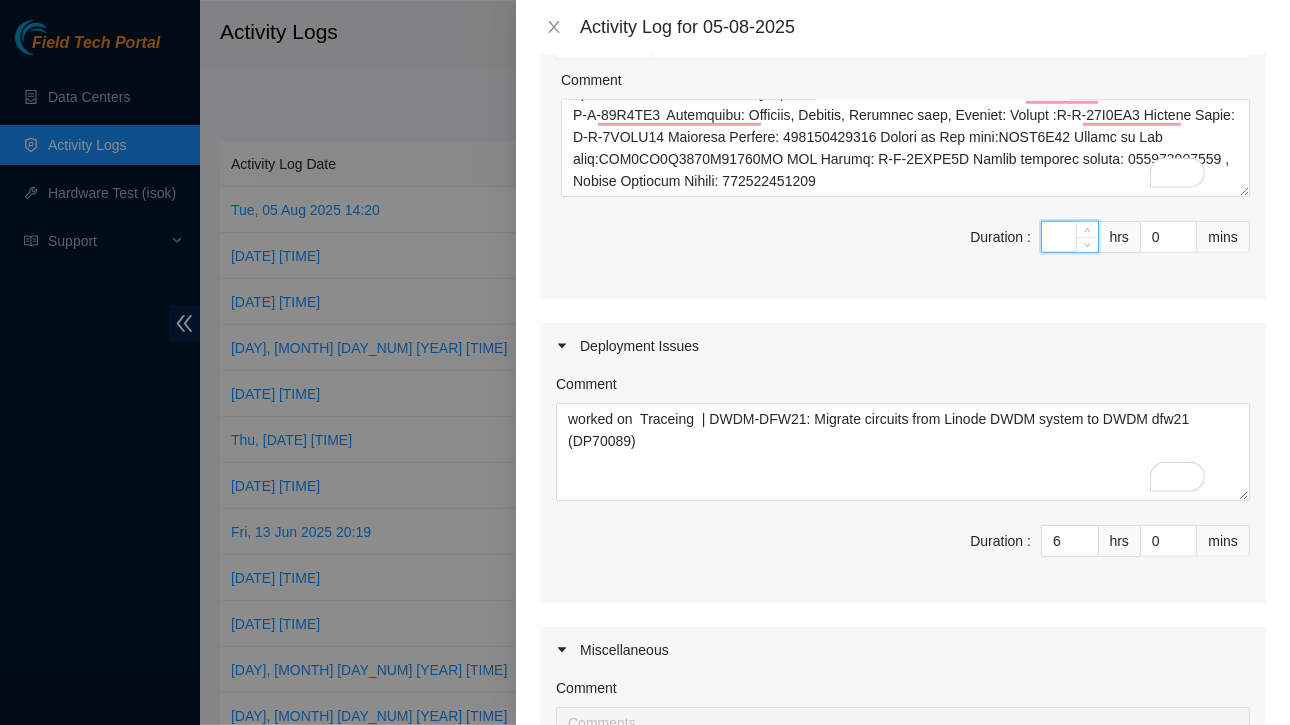 type on "6" 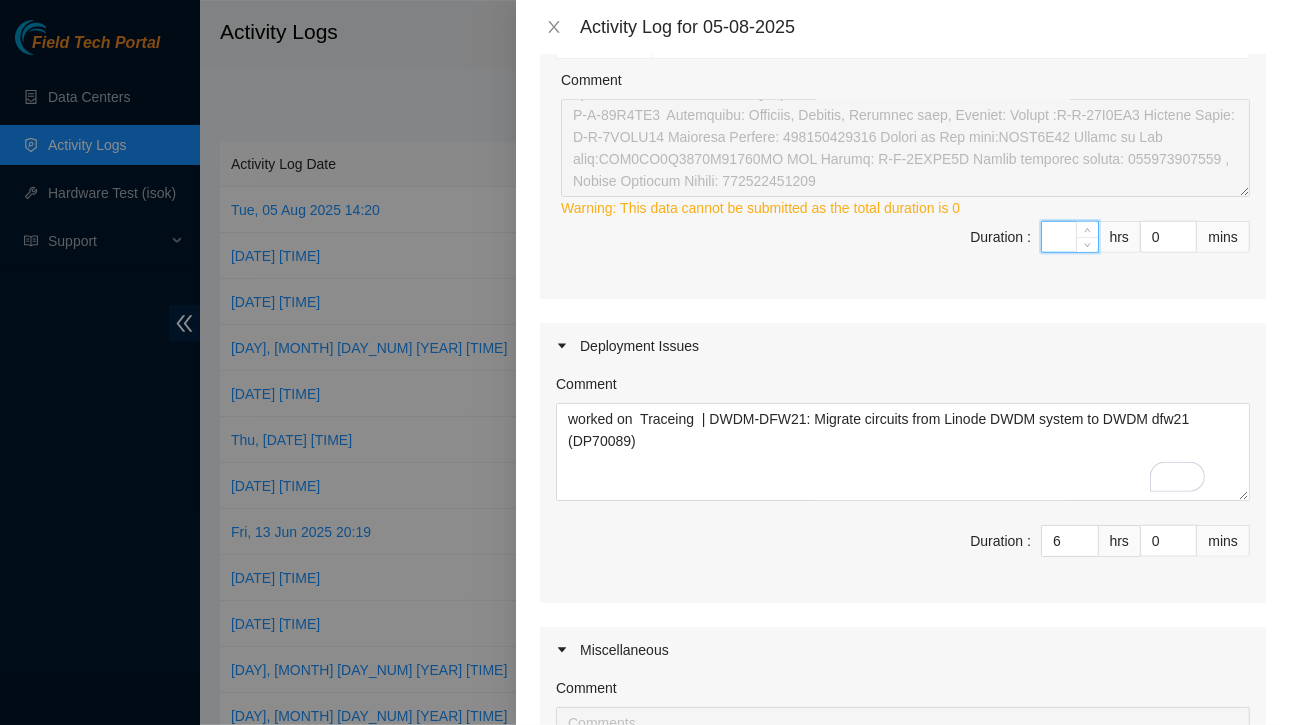 type on "6" 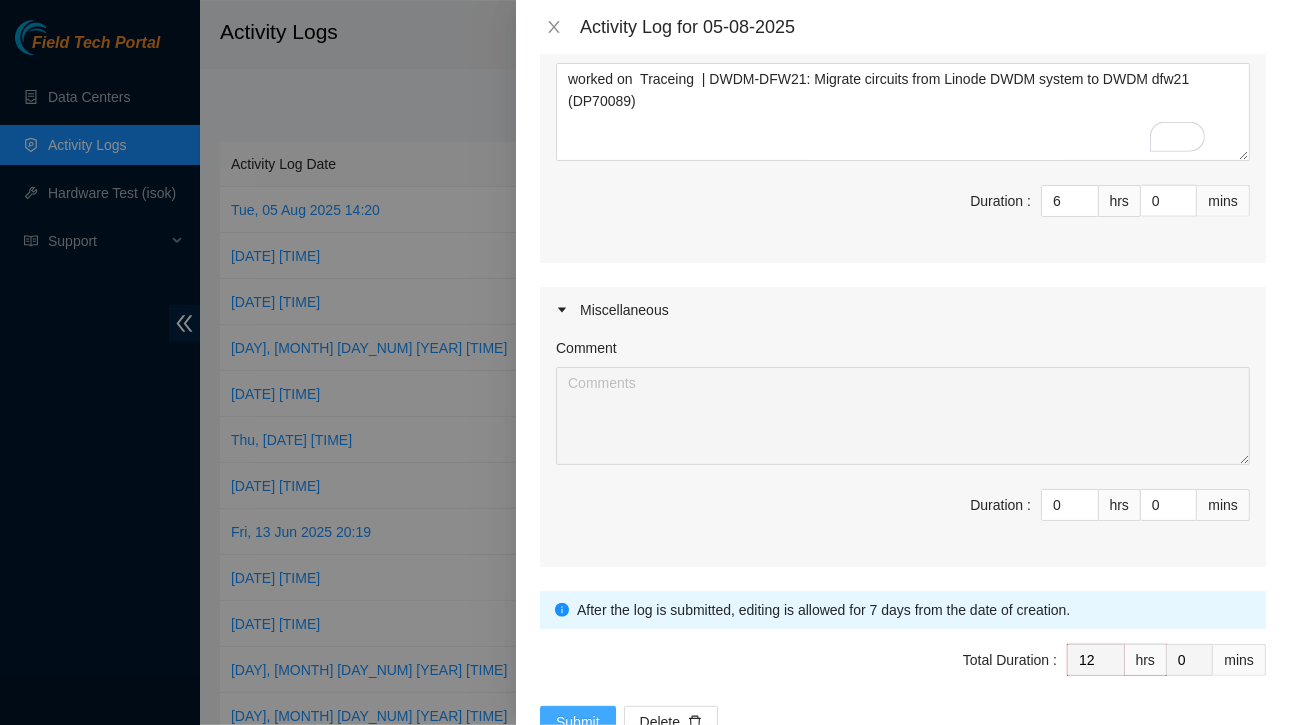 type on "6" 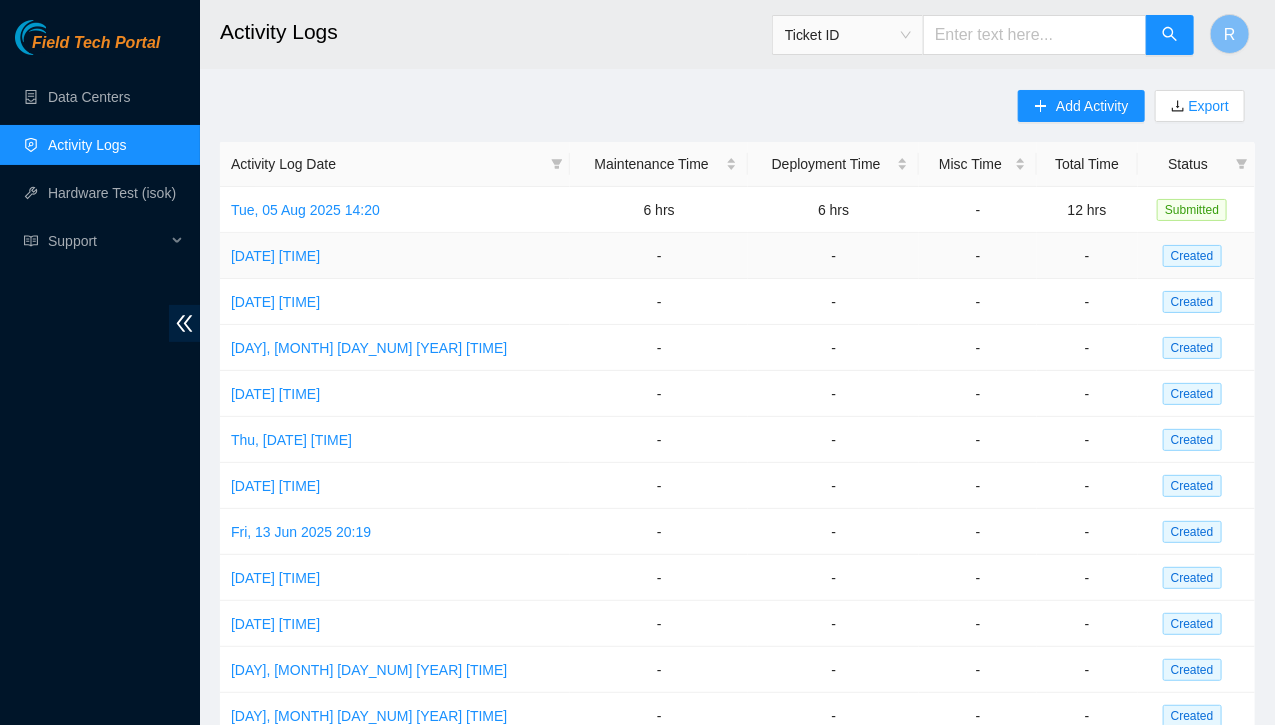 click on "-" at bounding box center (659, 256) 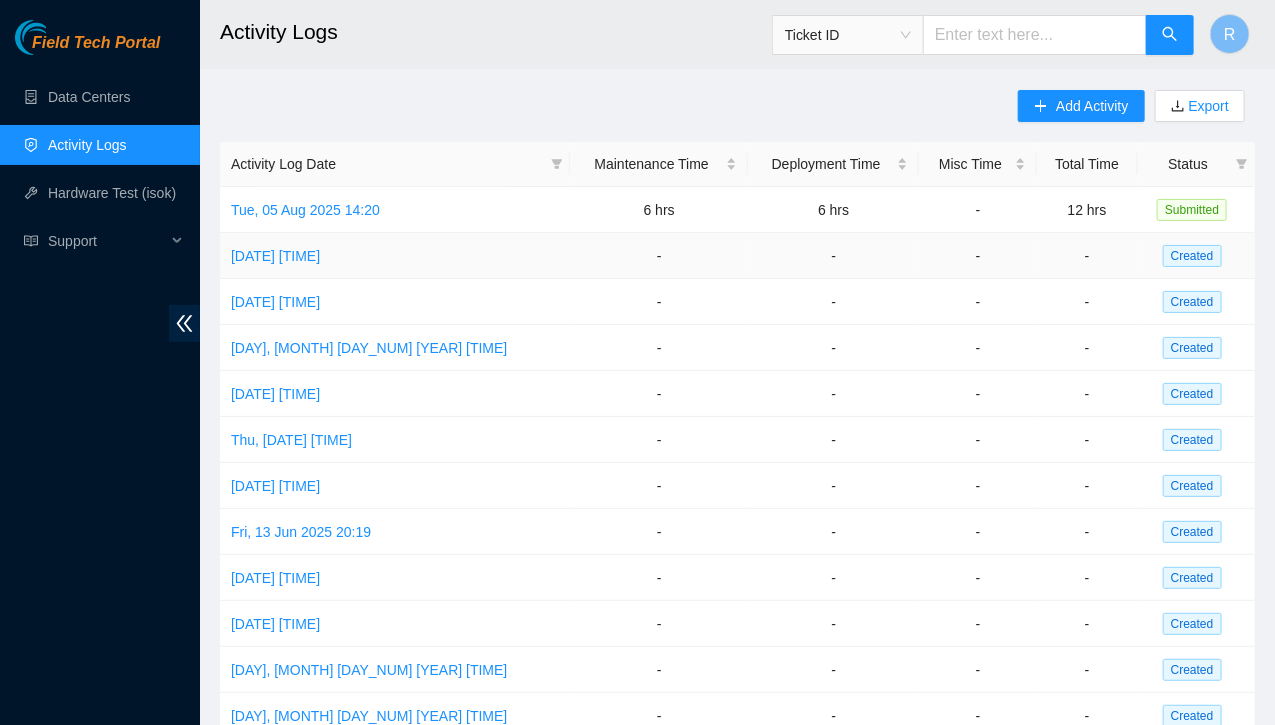 click on "-" at bounding box center (659, 256) 